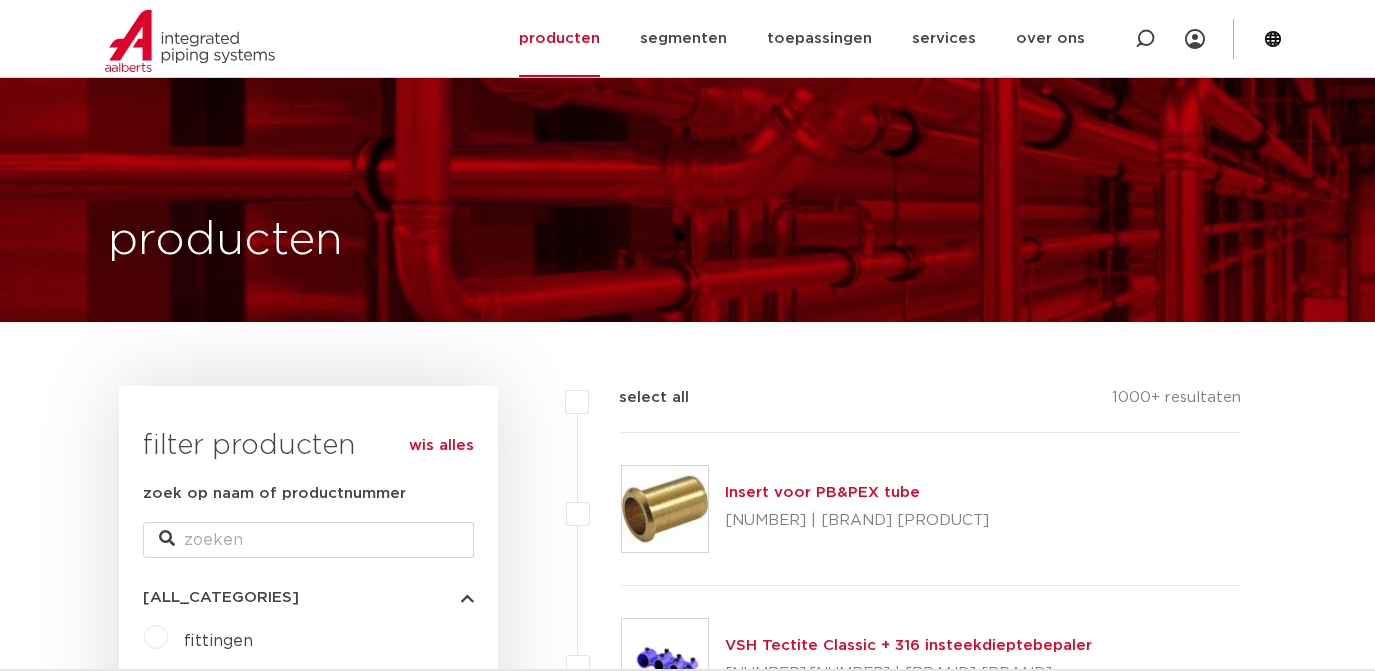 scroll, scrollTop: 3640, scrollLeft: 0, axis: vertical 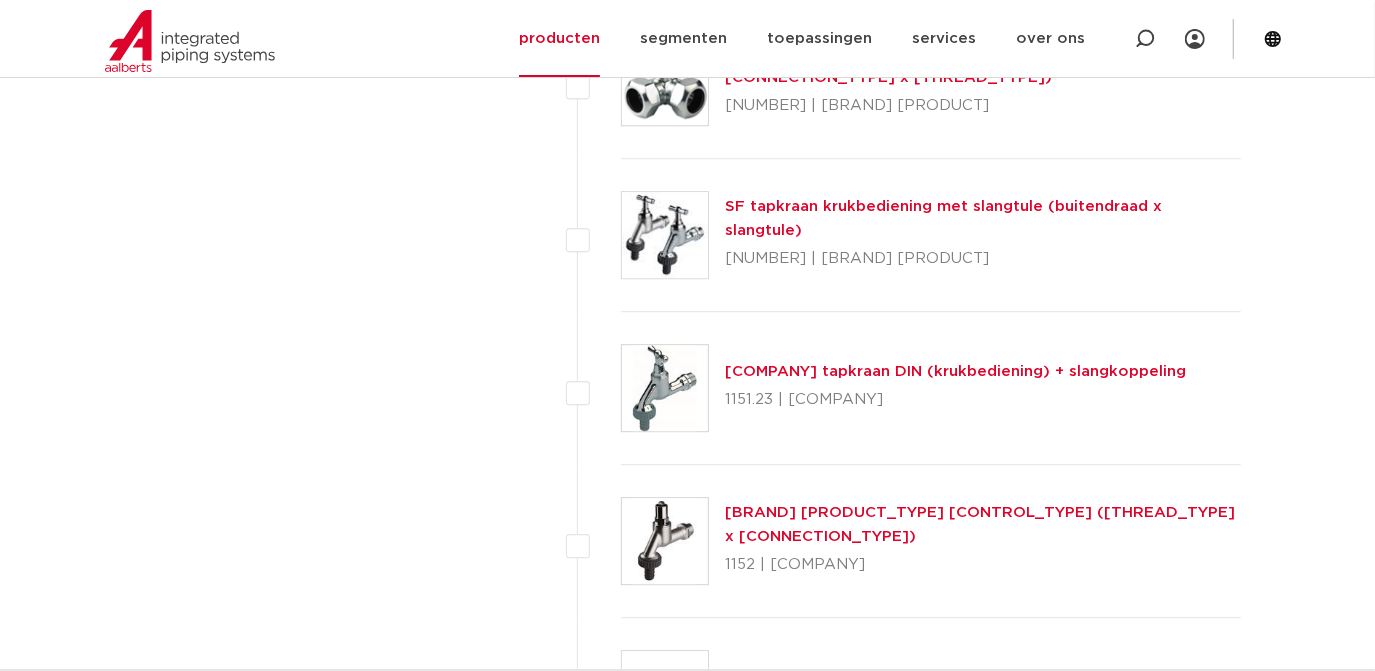 click on "wis alles
filter producten
zoek op naam of productnummer
alle categorieën
fittingen
afsluiters
buizen" at bounding box center (308, 1419) 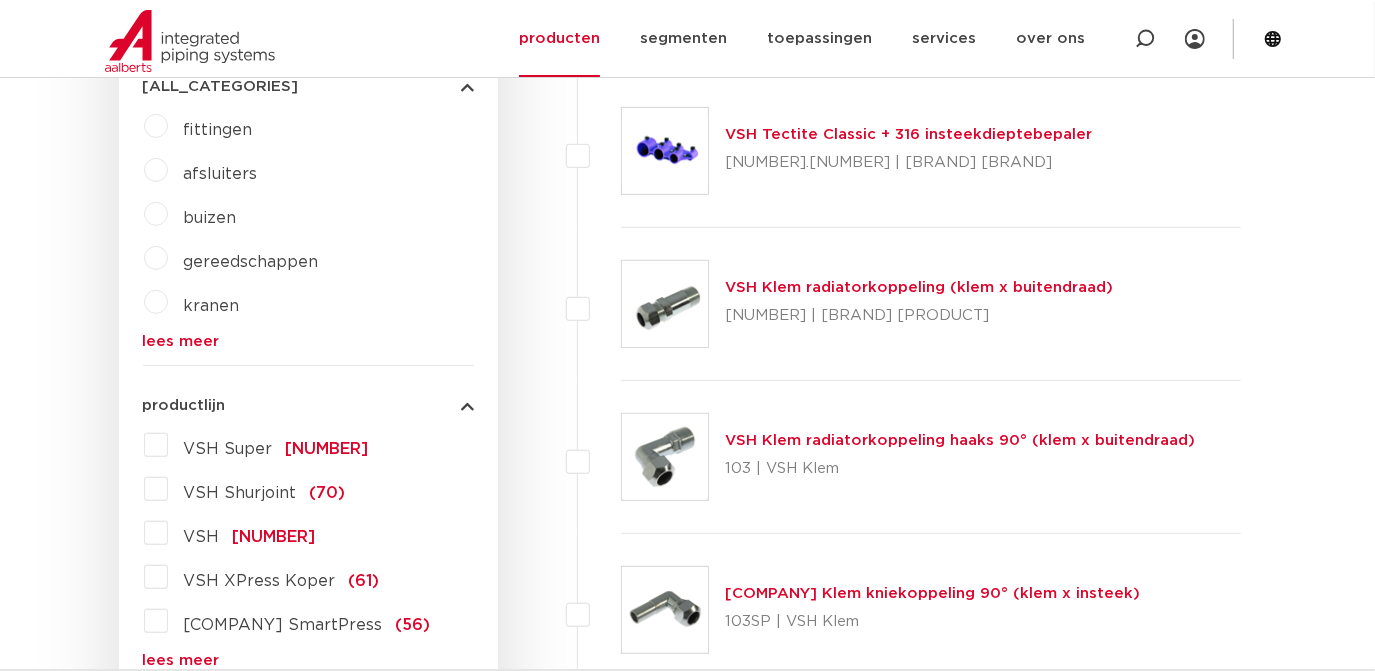 scroll, scrollTop: 509, scrollLeft: 0, axis: vertical 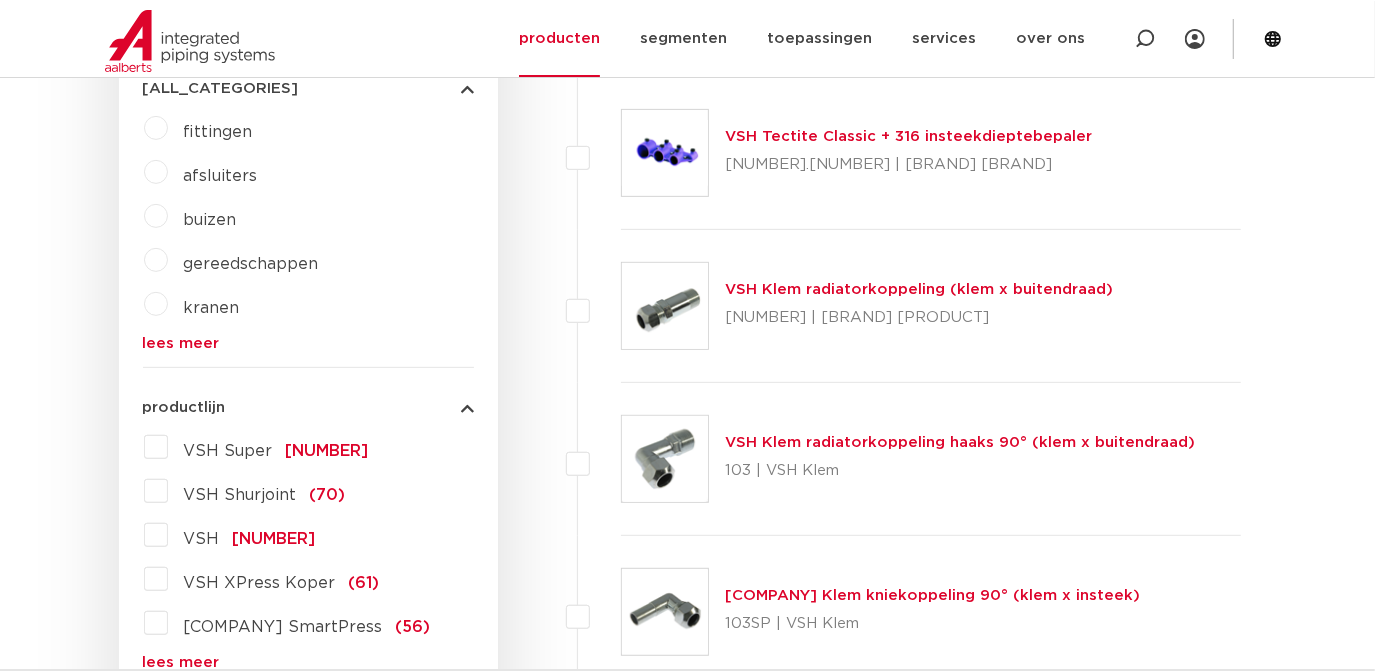 click on "buizen" at bounding box center (210, 220) 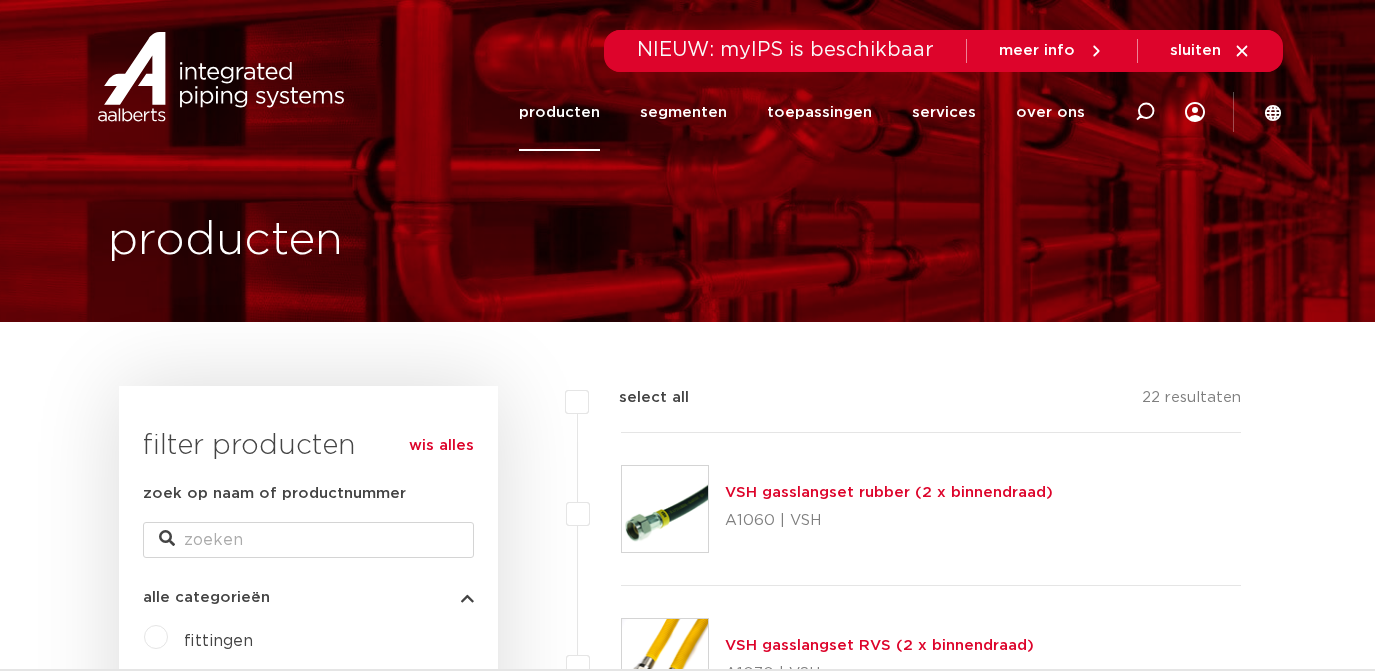 scroll, scrollTop: 0, scrollLeft: 0, axis: both 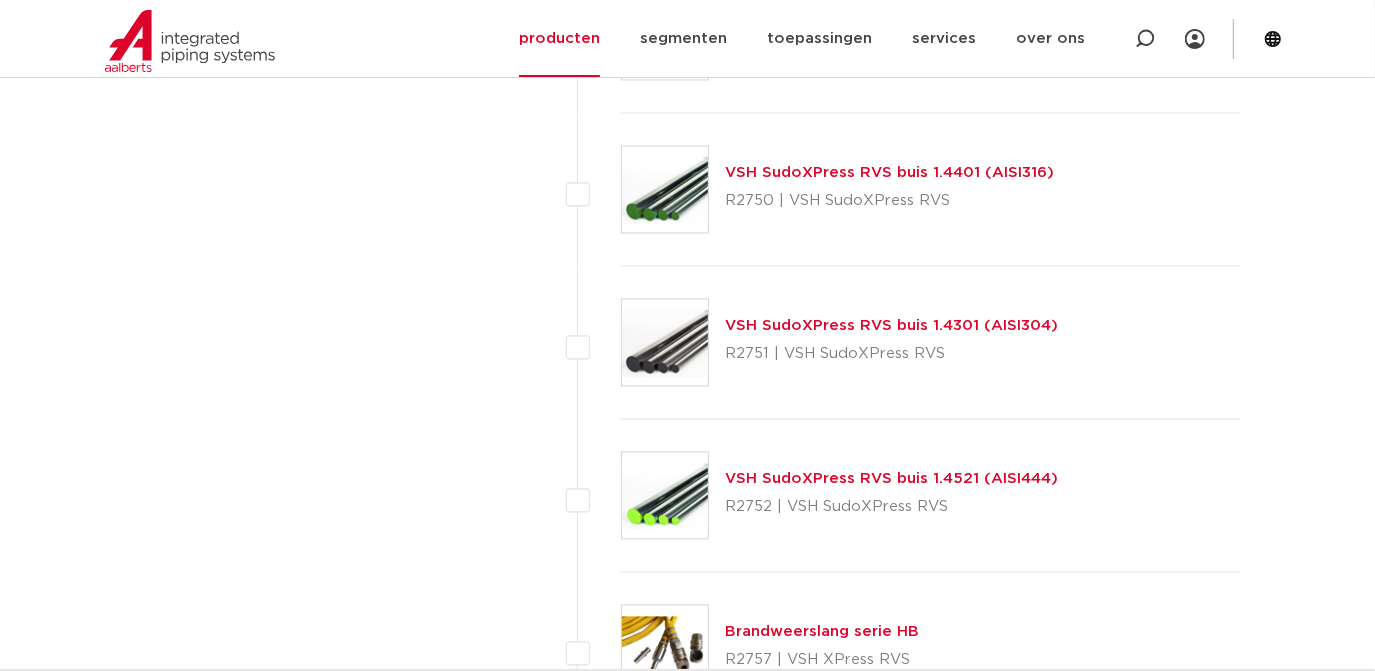 drag, startPoint x: 853, startPoint y: 468, endPoint x: 762, endPoint y: 476, distance: 91.350975 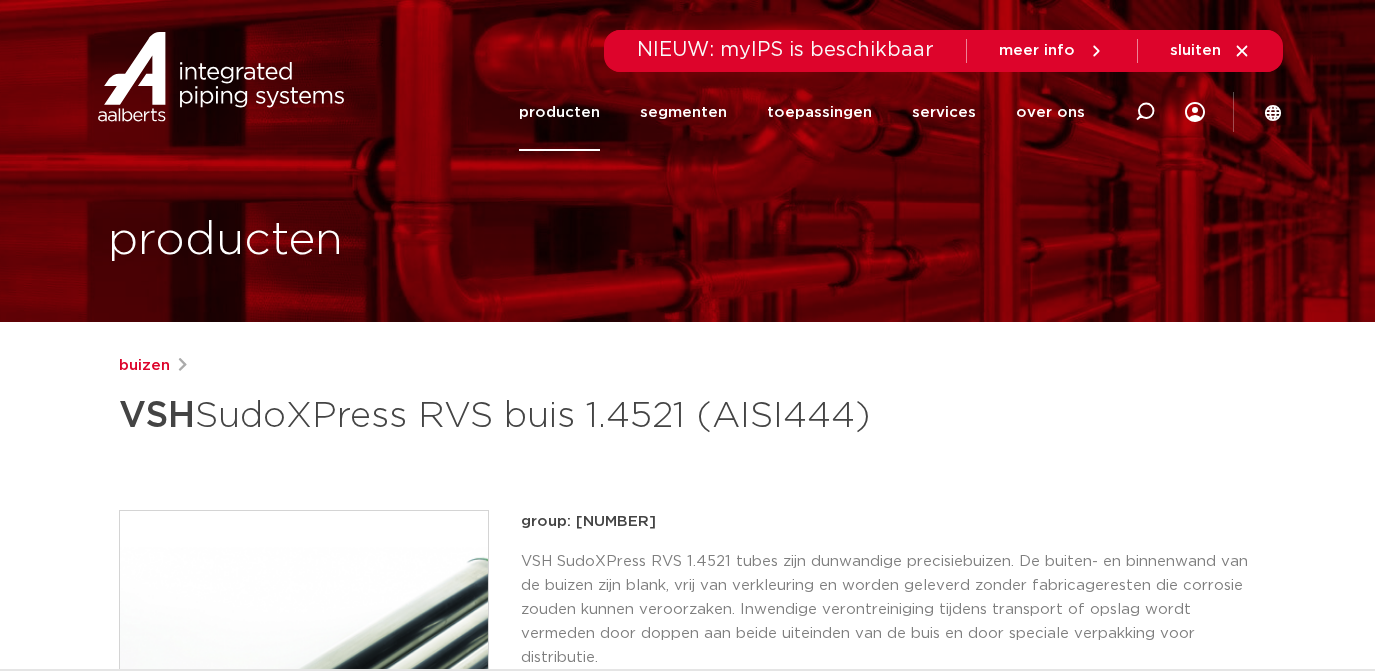 scroll, scrollTop: 0, scrollLeft: 0, axis: both 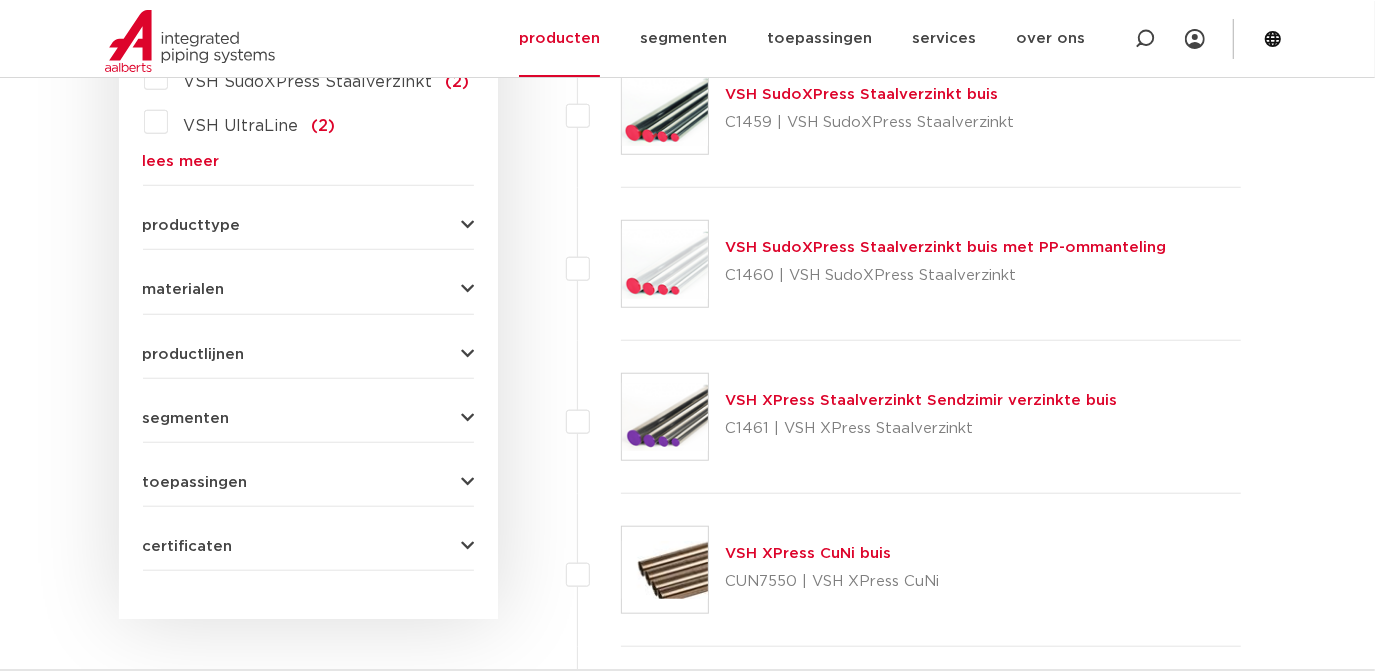 click on "zoek op naam of productnummer
alle categorieën
buizen
fittingen
afsluiters
buizen
gereedschappen
kranen" at bounding box center [308, 21] 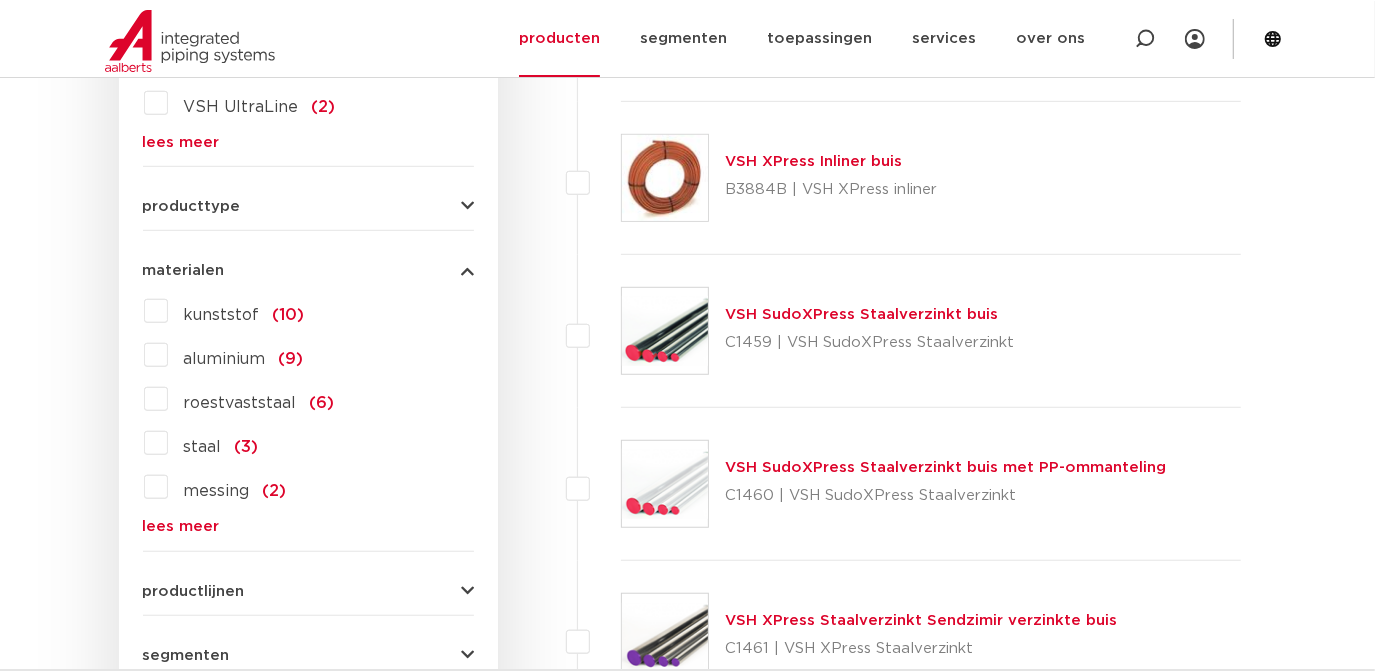 scroll, scrollTop: 755, scrollLeft: 0, axis: vertical 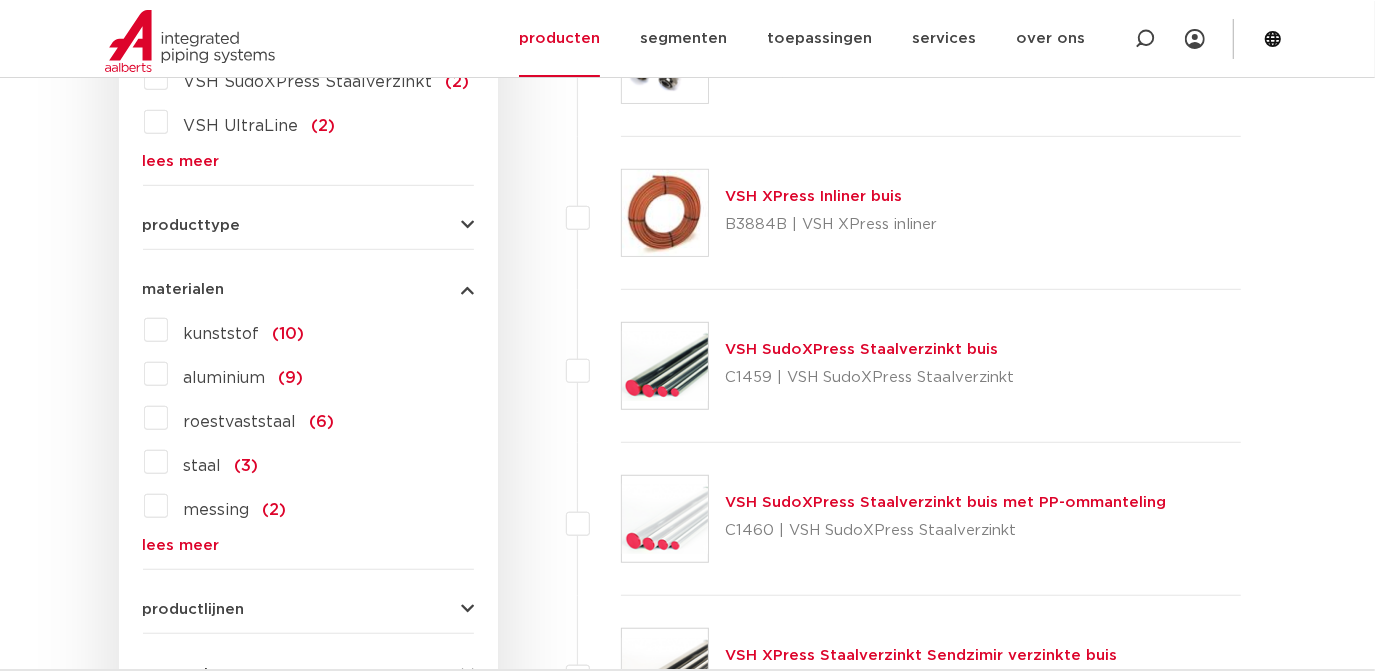 click on "roestvaststaal
(6)" at bounding box center [251, 418] 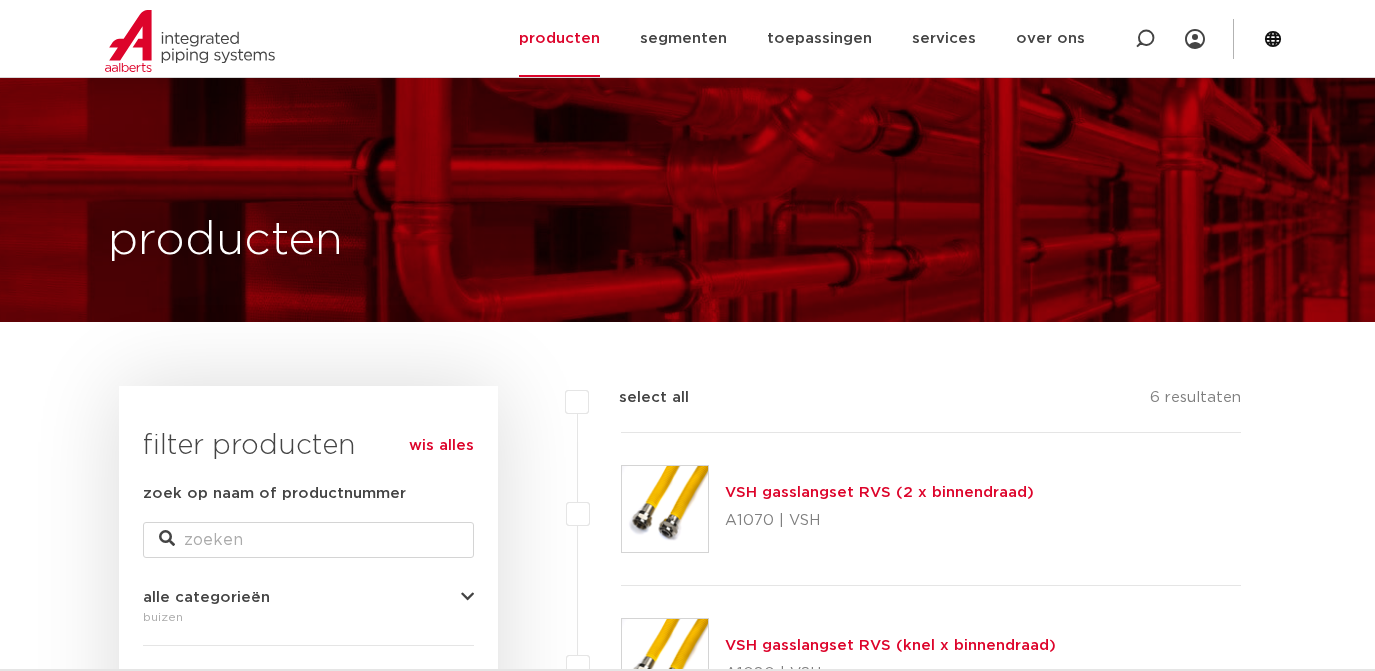 scroll, scrollTop: 754, scrollLeft: 0, axis: vertical 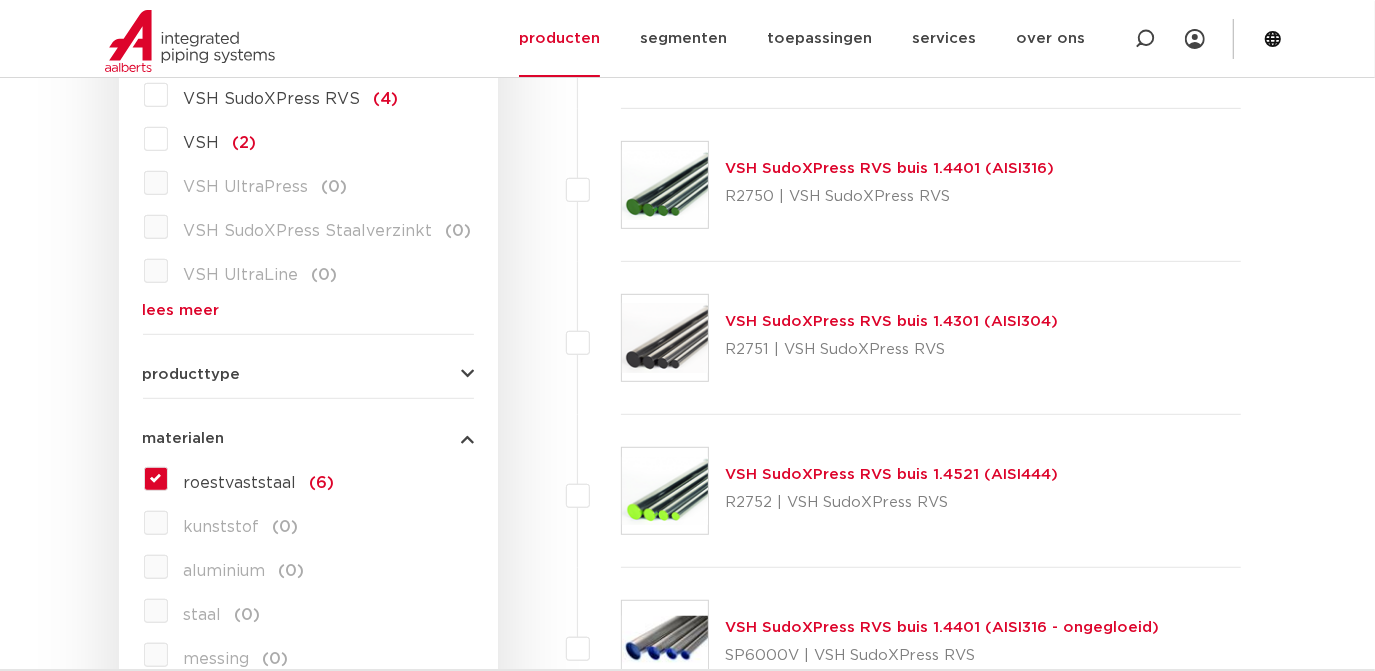 click on "VSH SudoXPress RVS buis 1.4301 (AISI304)" at bounding box center [891, 321] 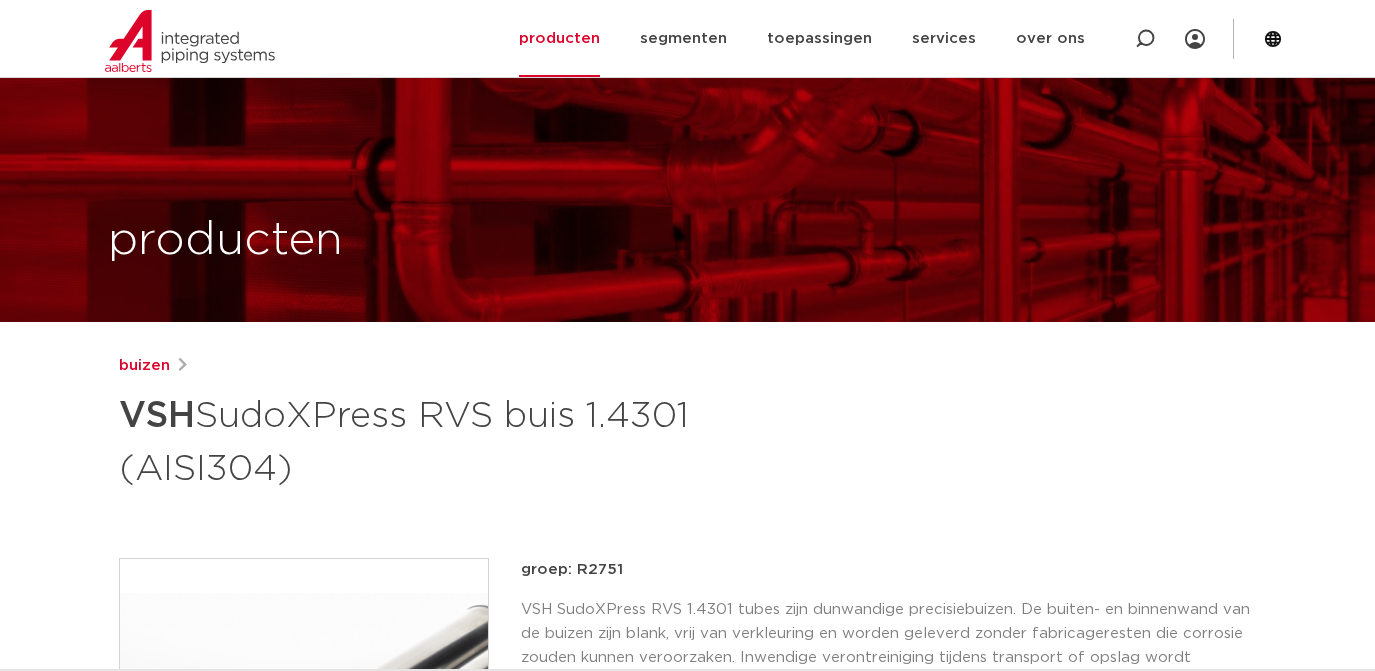 scroll, scrollTop: 895, scrollLeft: 0, axis: vertical 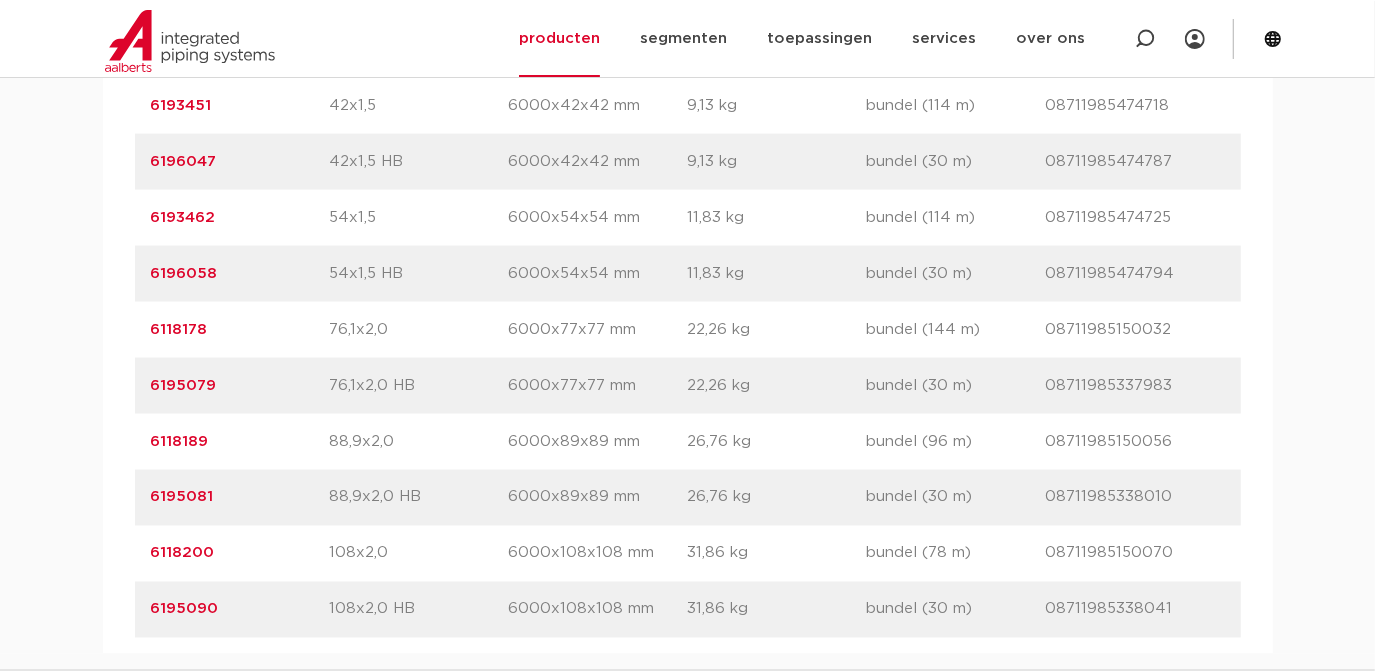 drag, startPoint x: 421, startPoint y: 502, endPoint x: 397, endPoint y: 503, distance: 24.020824 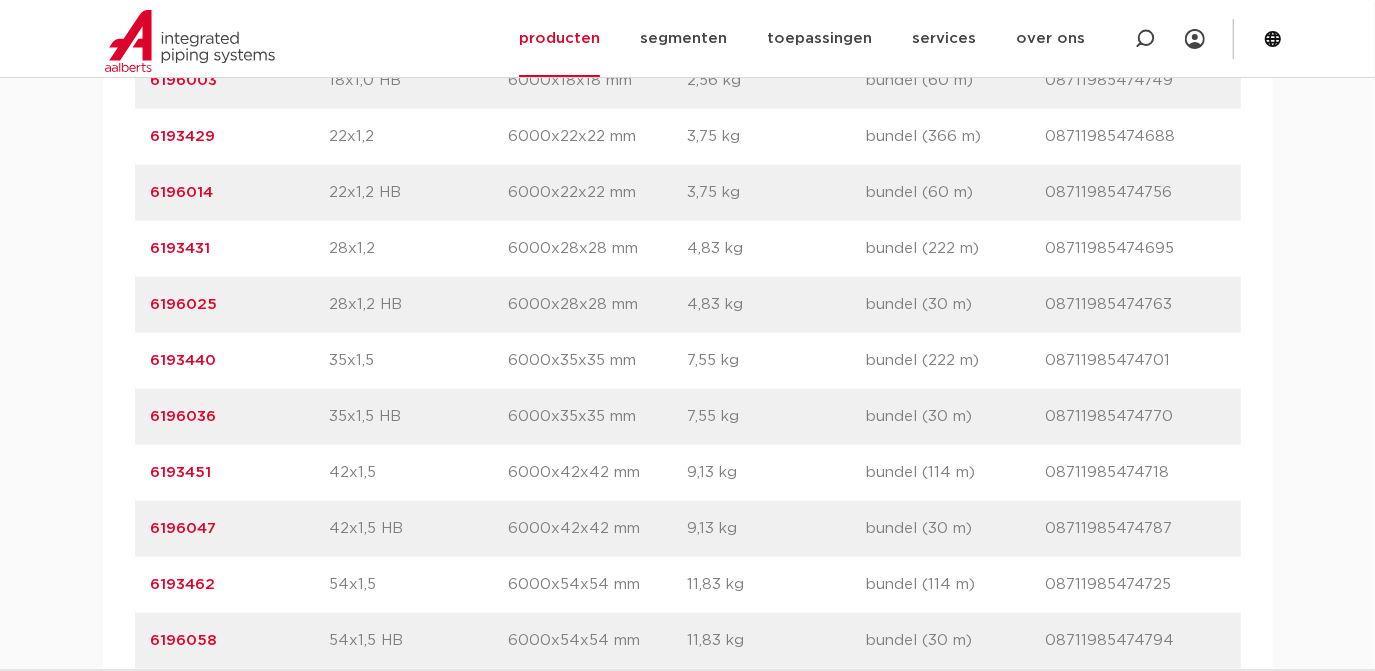 scroll, scrollTop: 1992, scrollLeft: 0, axis: vertical 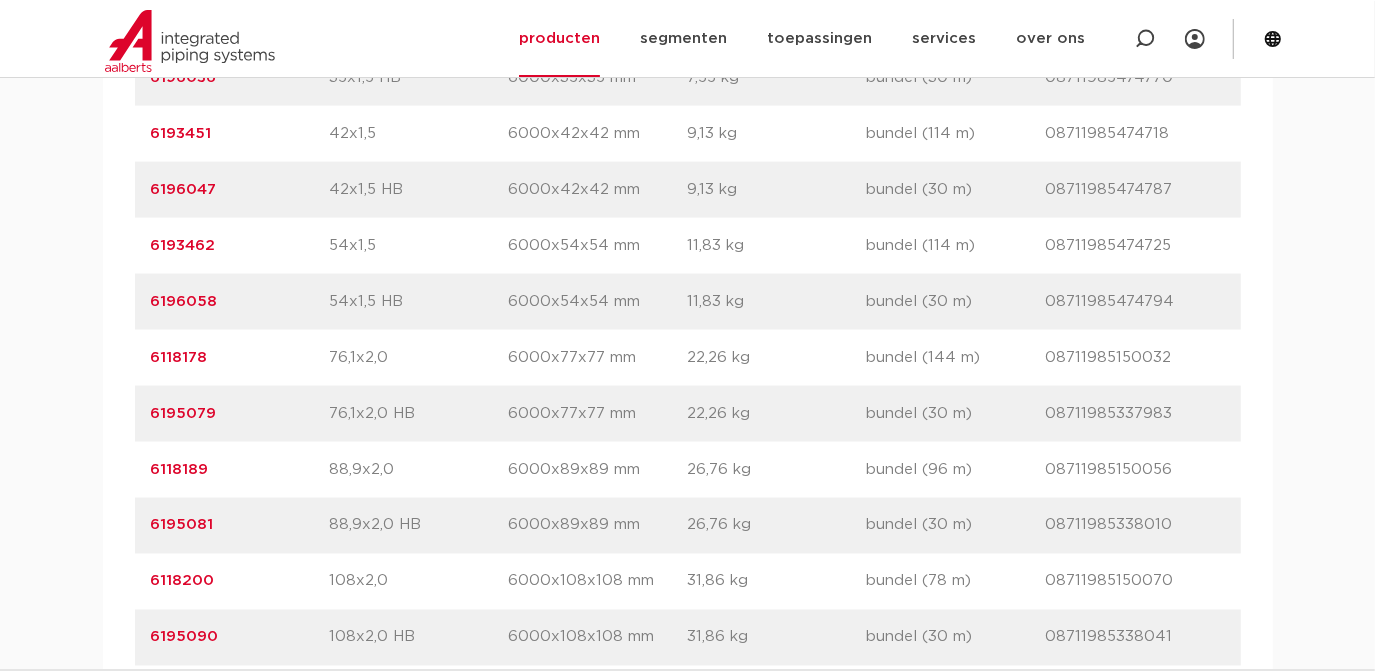 click on "6195081" at bounding box center (182, 525) 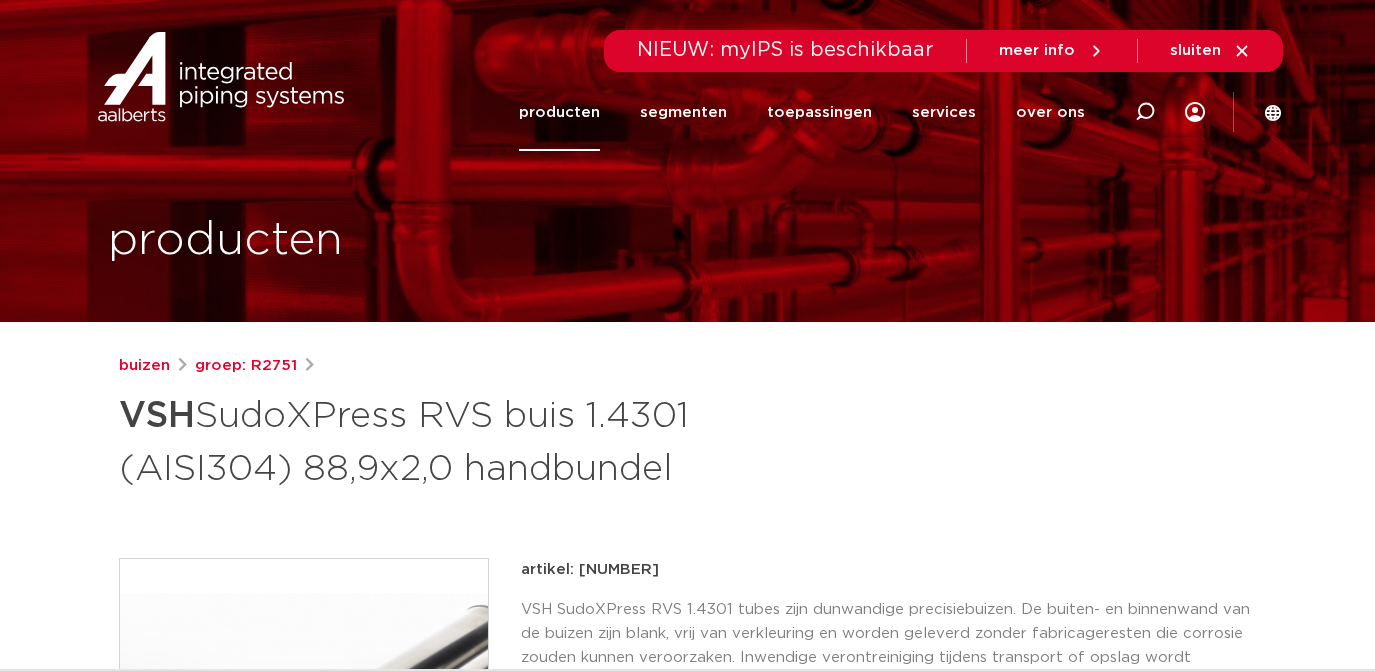 scroll, scrollTop: 0, scrollLeft: 0, axis: both 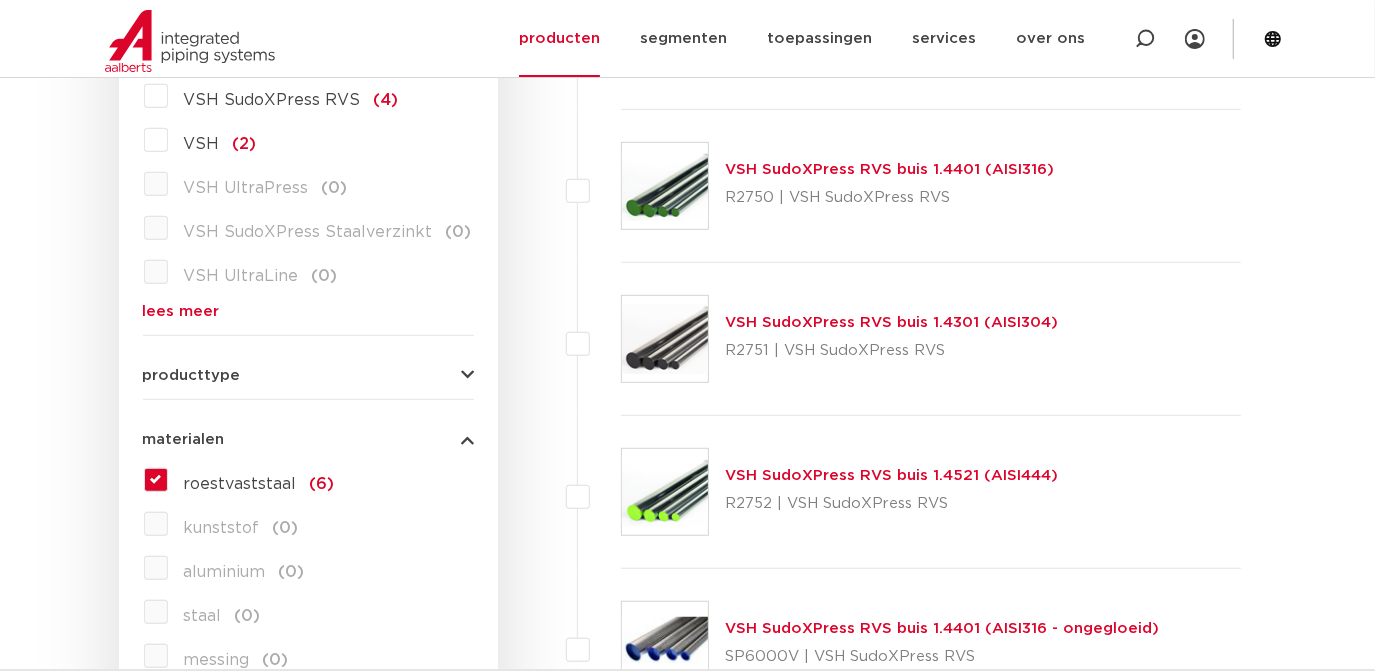 click on "VSH SudoXPress RVS buis 1.4401 (AISI316)" at bounding box center [889, 169] 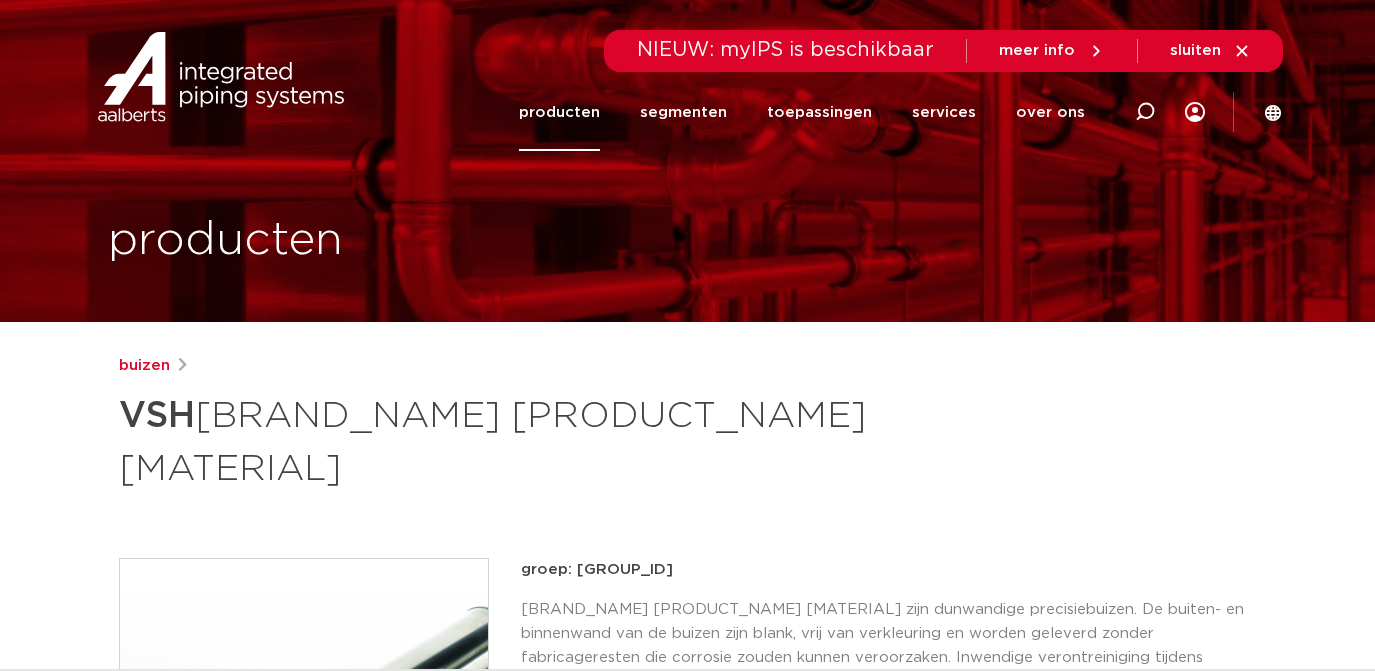 scroll, scrollTop: 0, scrollLeft: 0, axis: both 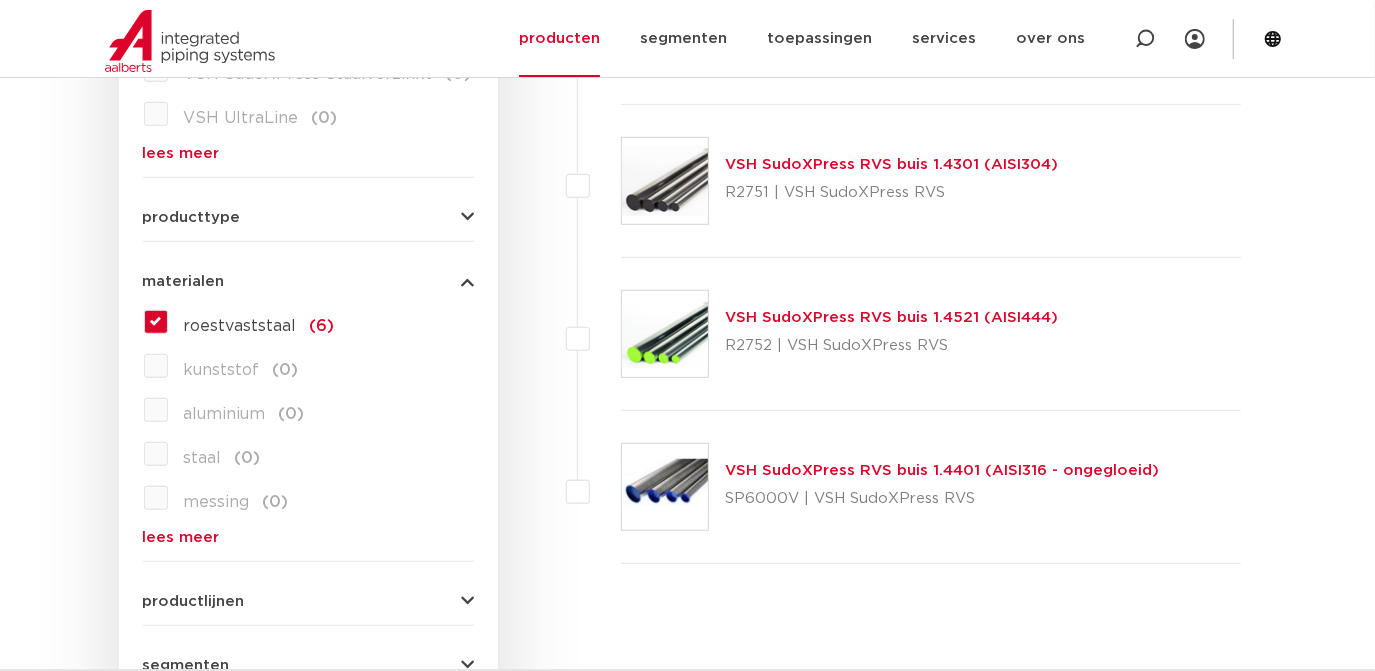 click on "VSH SudoXPress RVS buis 1.4521 (AISI444)" at bounding box center [891, 317] 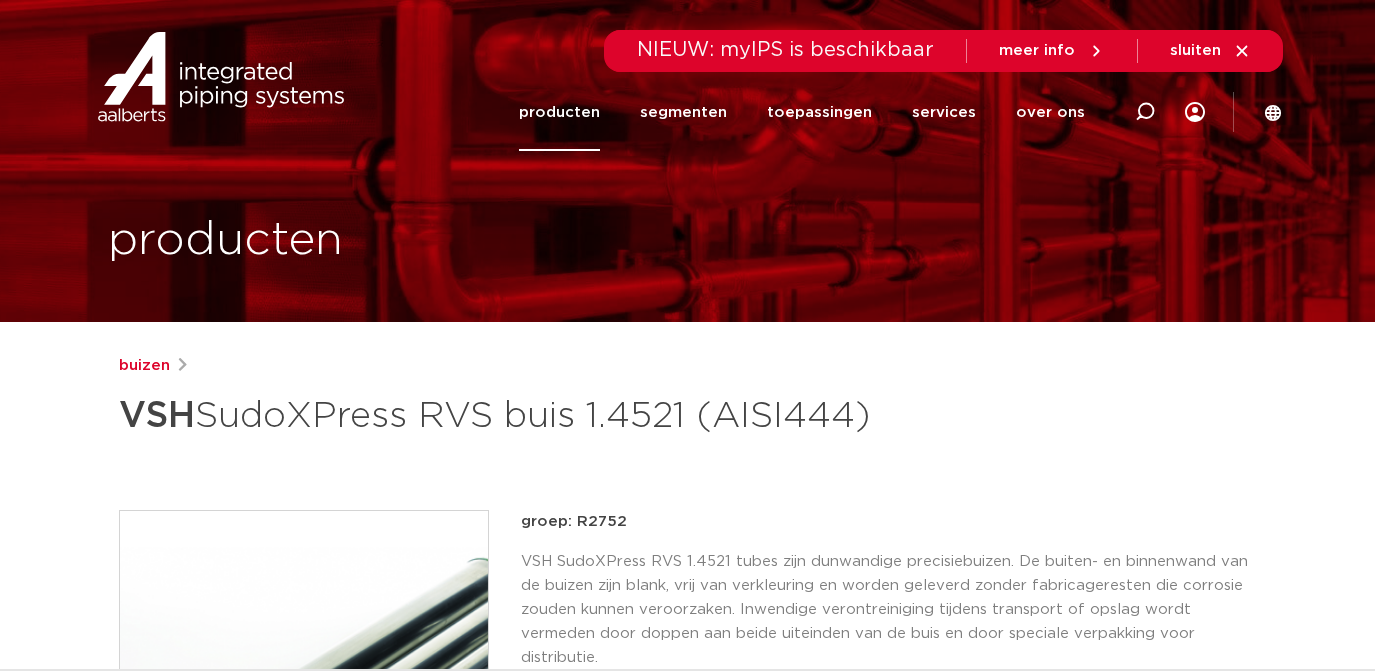 scroll, scrollTop: 0, scrollLeft: 0, axis: both 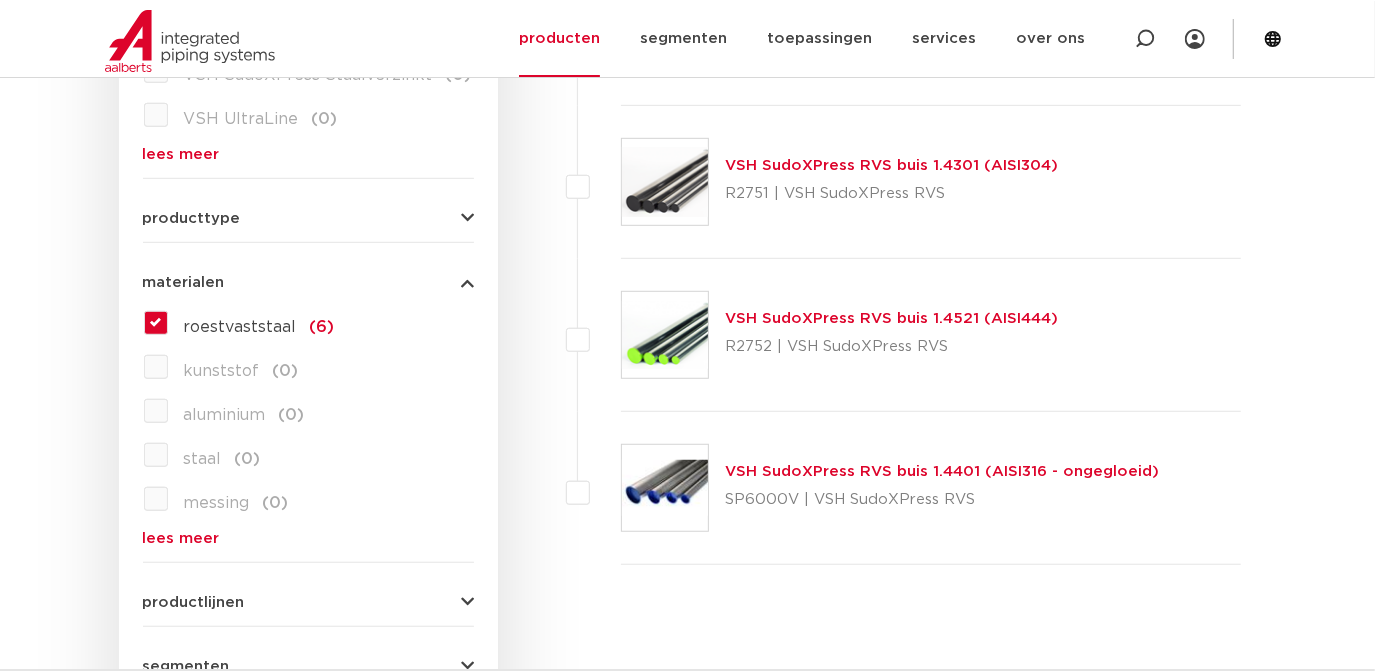 click on "VSH SudoXPress RVS buis 1.4301 (AISI304)" at bounding box center (891, 165) 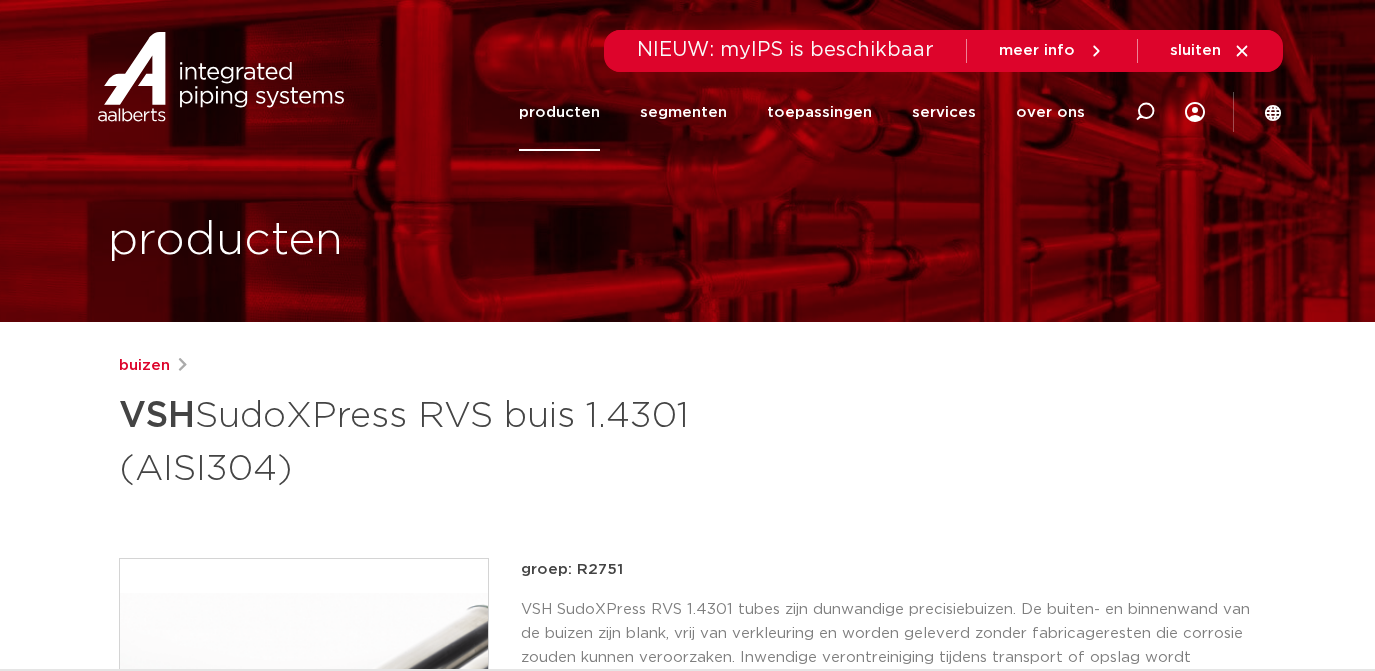 scroll, scrollTop: 0, scrollLeft: 0, axis: both 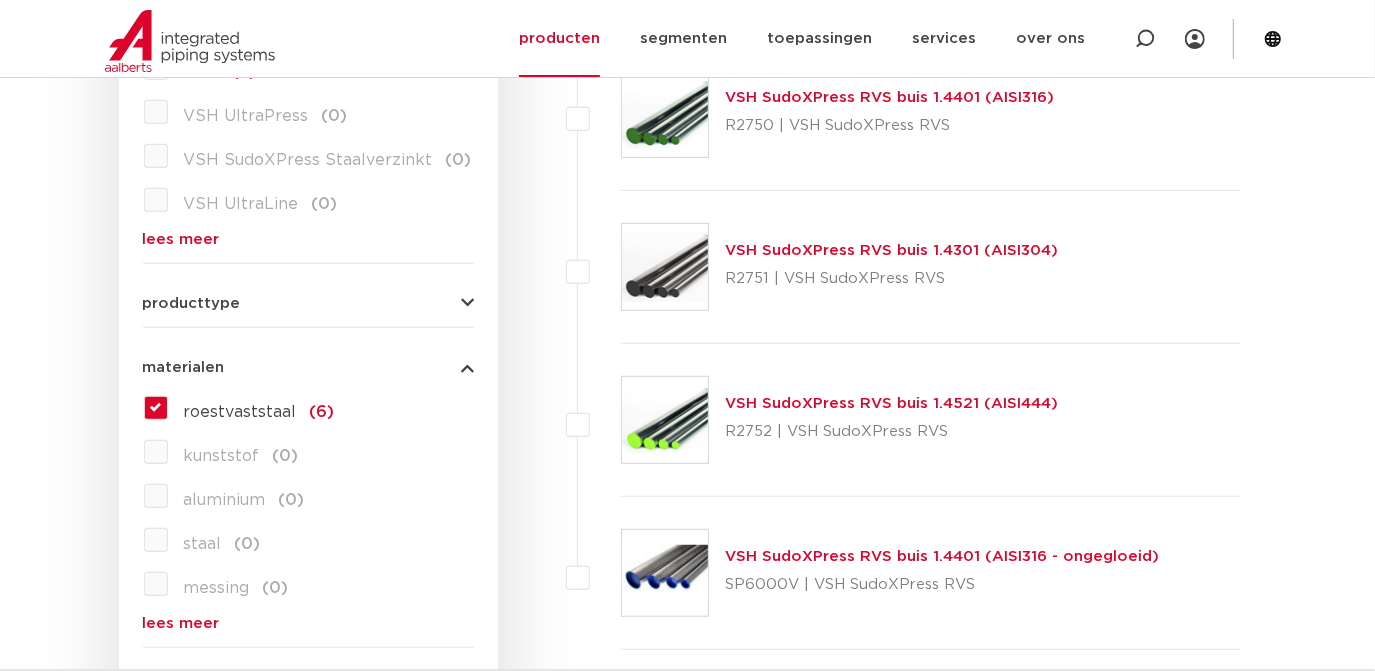click on "VSH SudoXPress RVS buis 1.4301 (AISI304)" at bounding box center (891, 250) 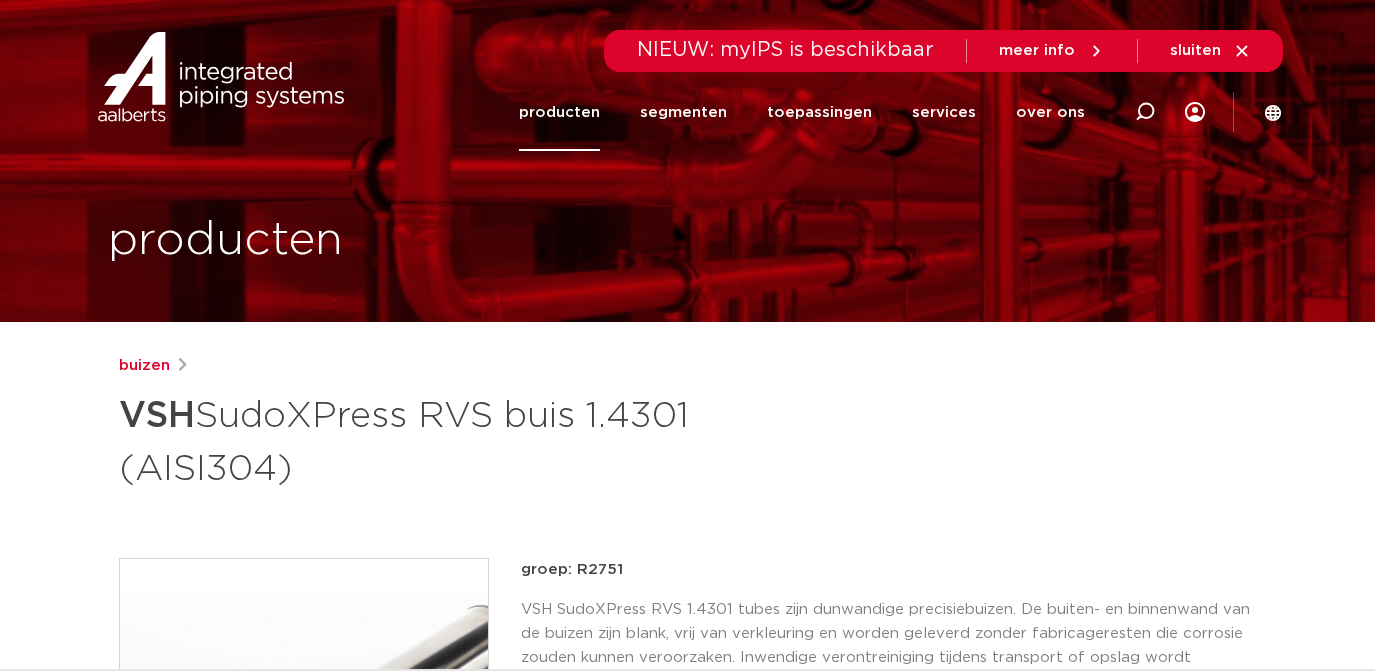 scroll, scrollTop: 0, scrollLeft: 0, axis: both 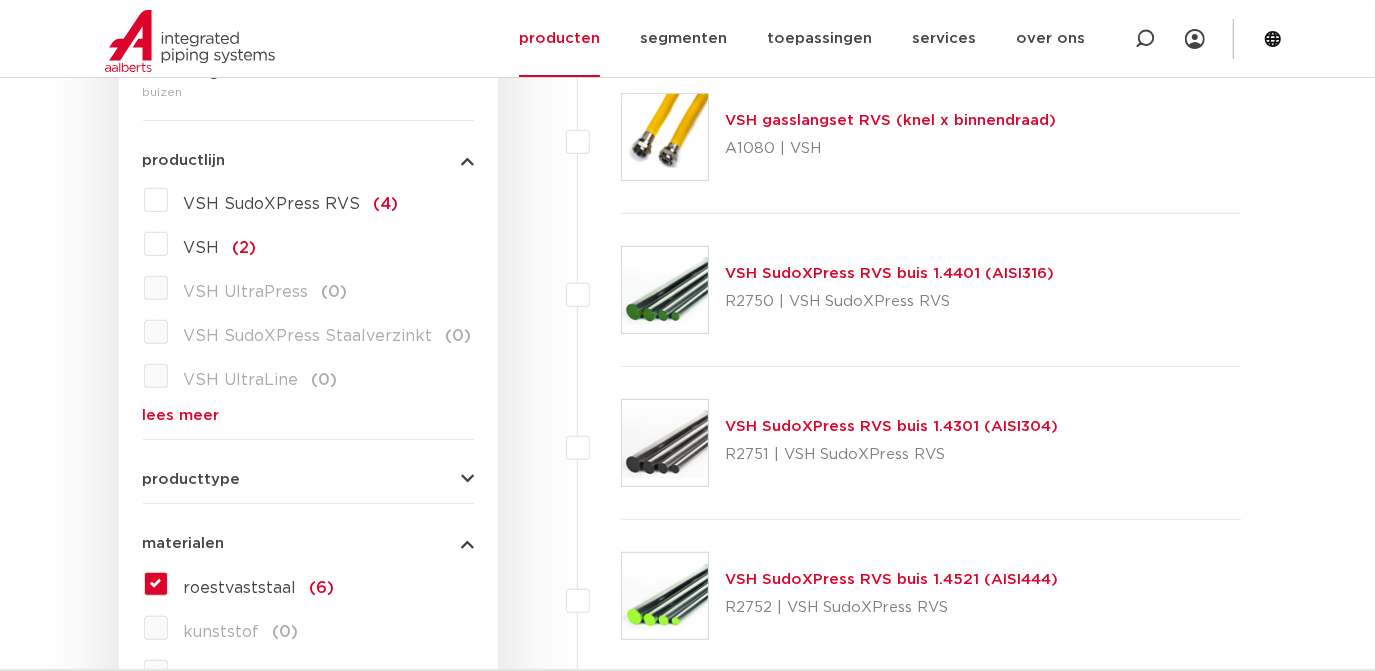 click on "VSH SudoXPress RVS buis 1.4401 (AISI316)" at bounding box center [889, 273] 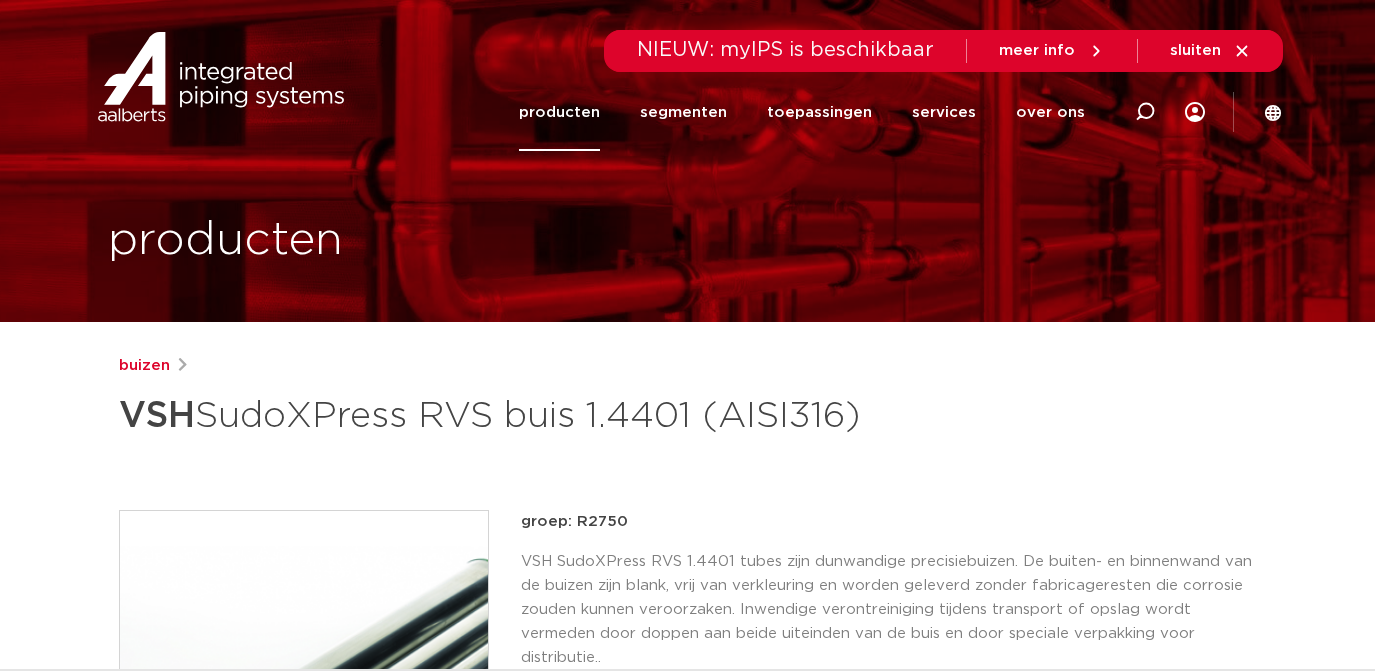 scroll, scrollTop: 0, scrollLeft: 0, axis: both 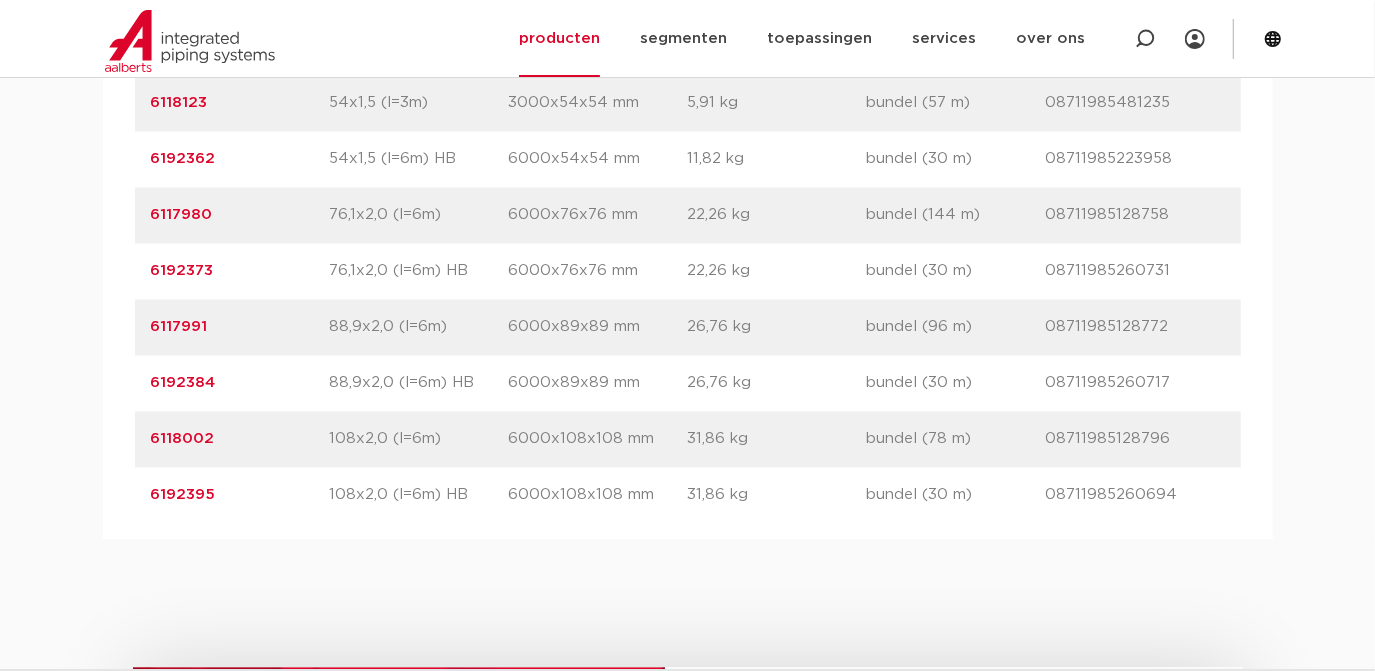click on "heb je vragen?
neem gerust contact met ons op
contact" at bounding box center (687, 864) 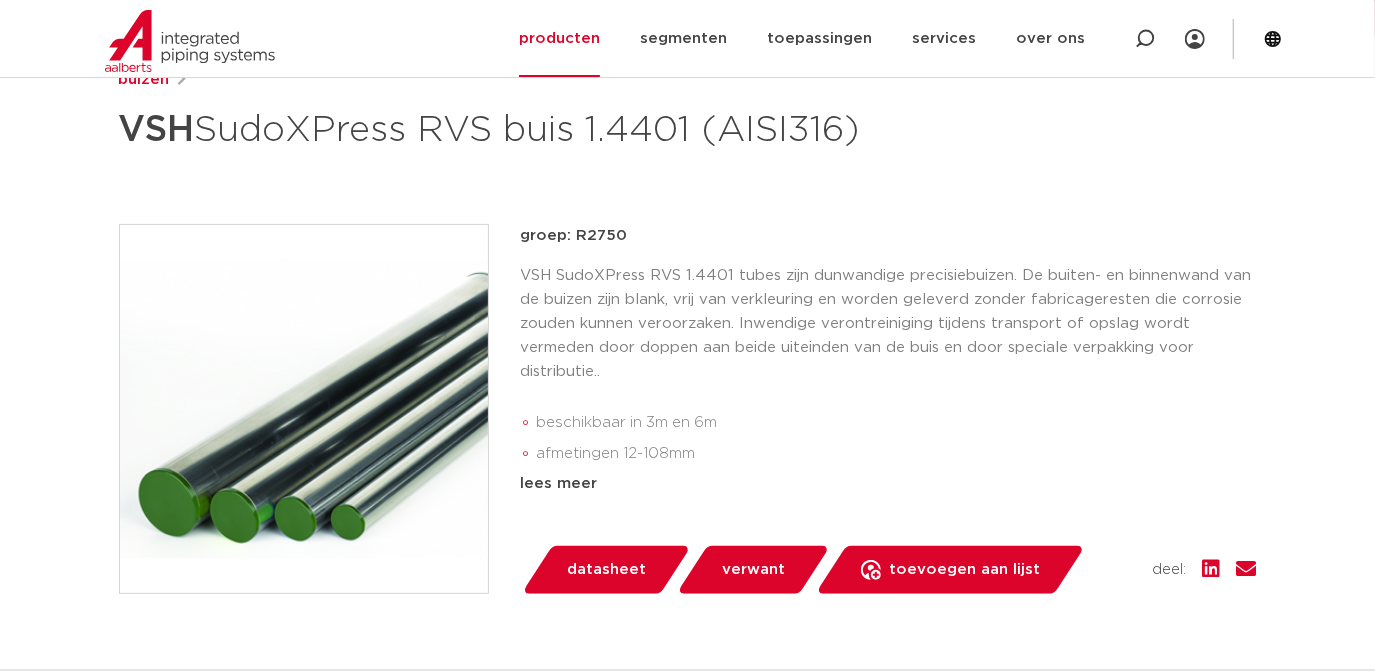 scroll, scrollTop: 287, scrollLeft: 0, axis: vertical 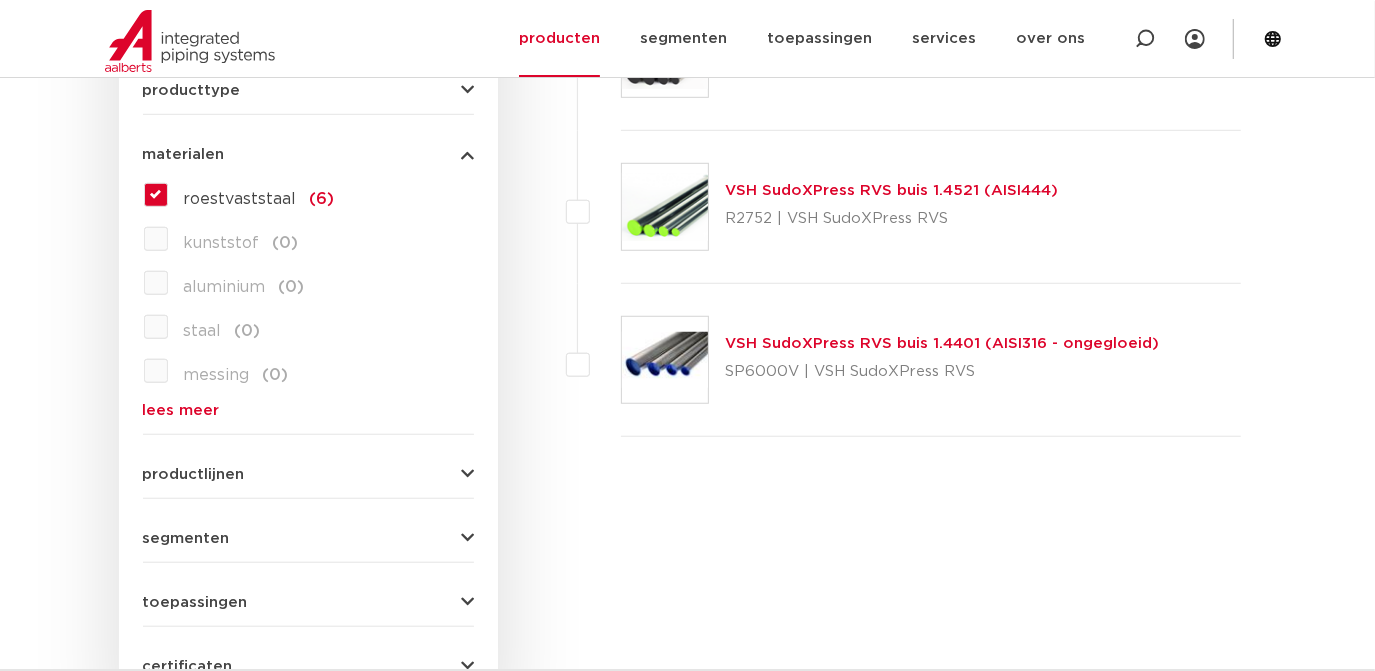 click on "VSH SudoXPress RVS buis 1.4401 (AISI316 - ongegloeid)" at bounding box center (942, 343) 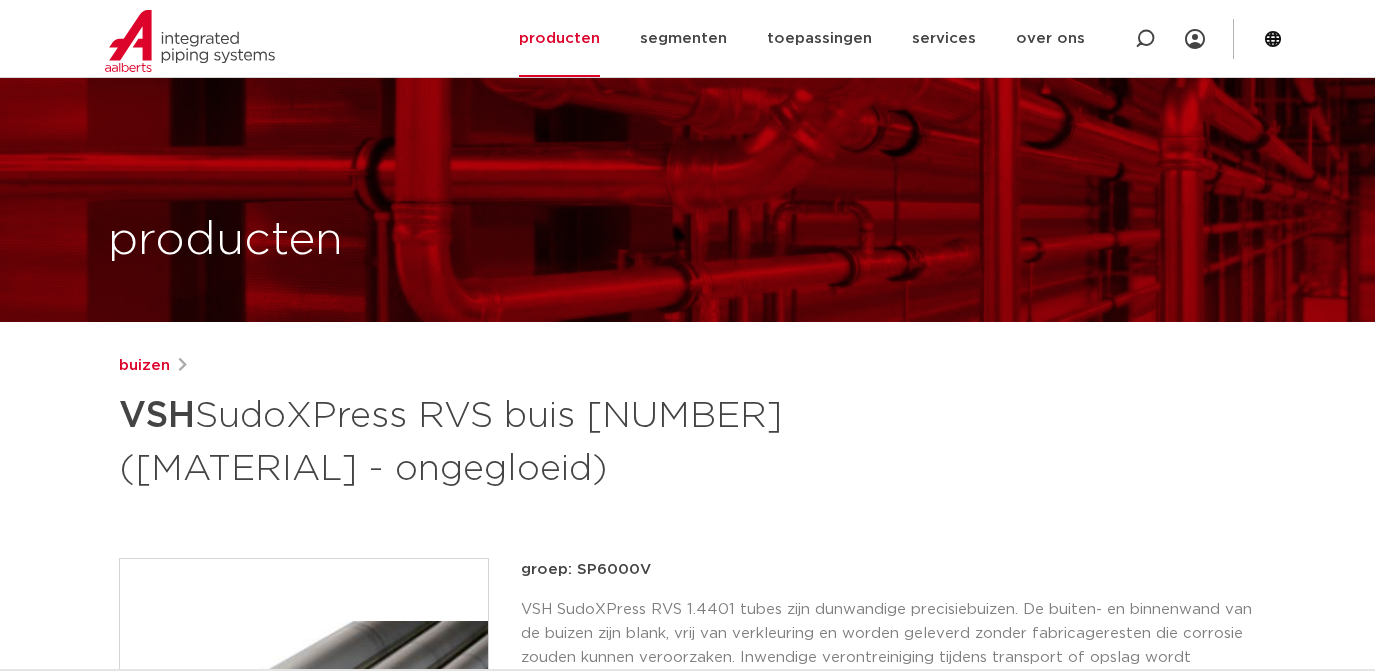 scroll, scrollTop: 237, scrollLeft: 0, axis: vertical 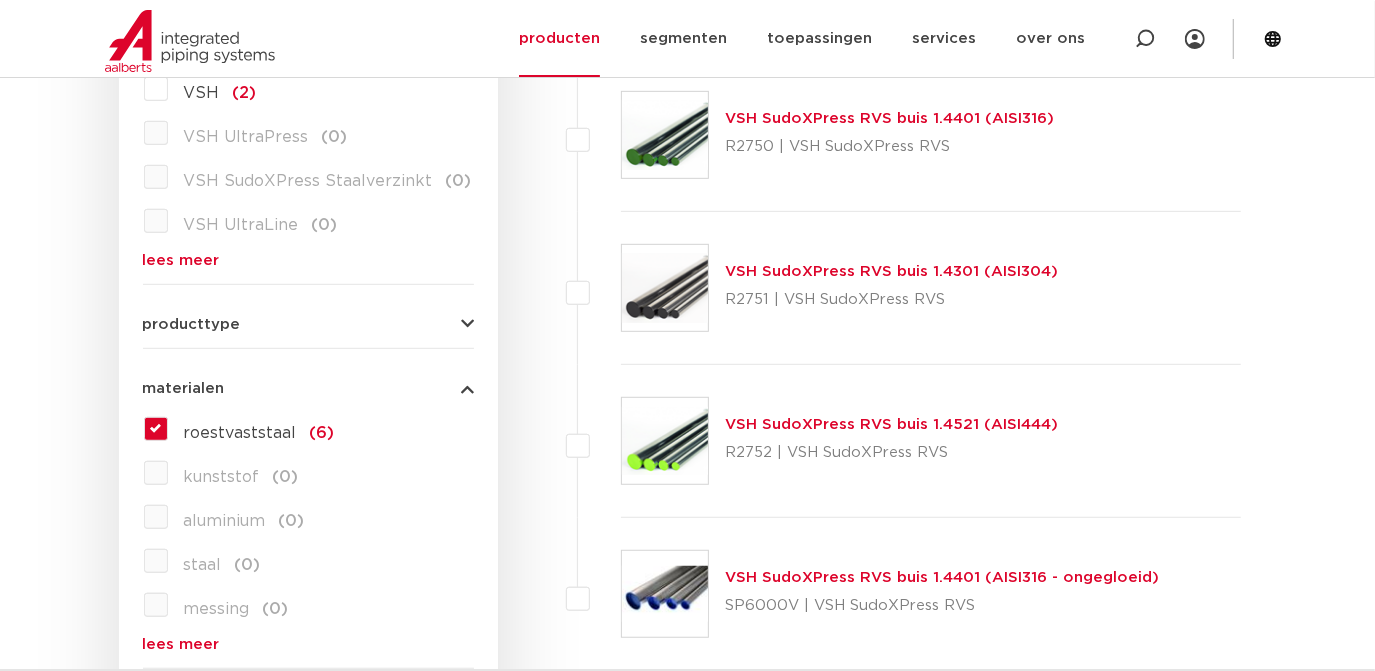 click on "VSH SudoXPress RVS buis 1.4401 (AISI316)" at bounding box center (889, 118) 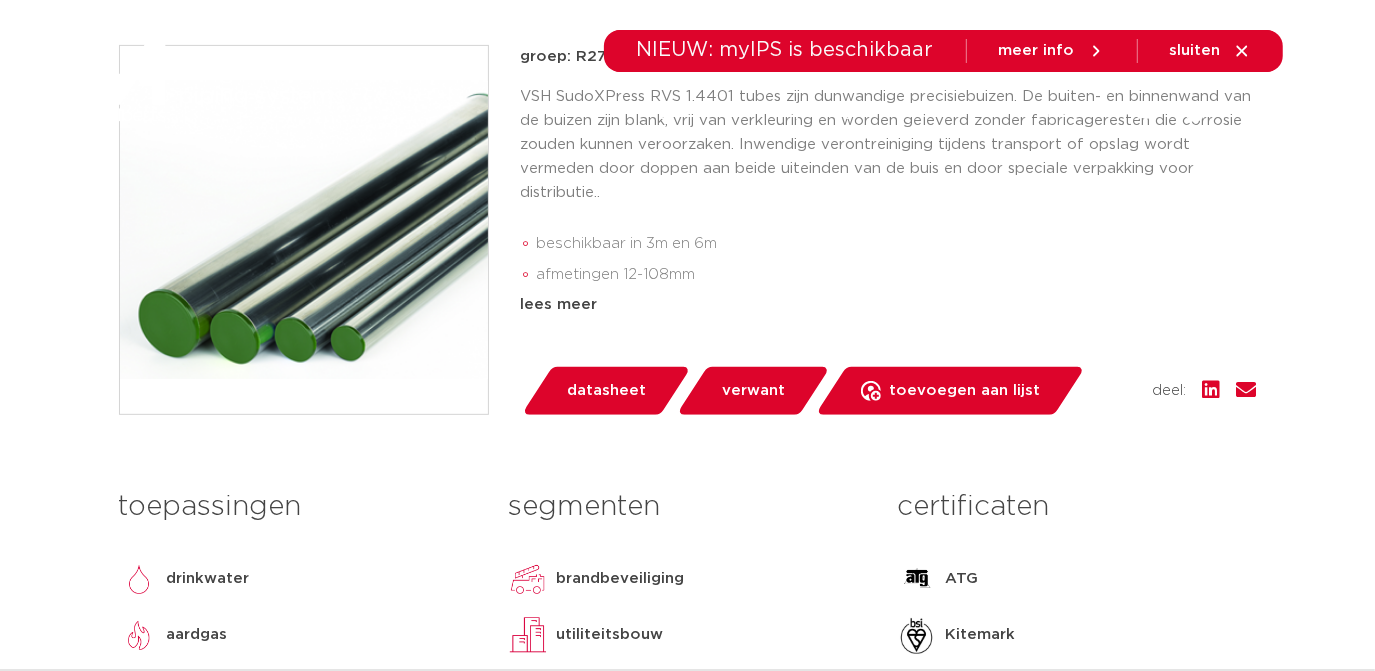 scroll, scrollTop: 0, scrollLeft: 0, axis: both 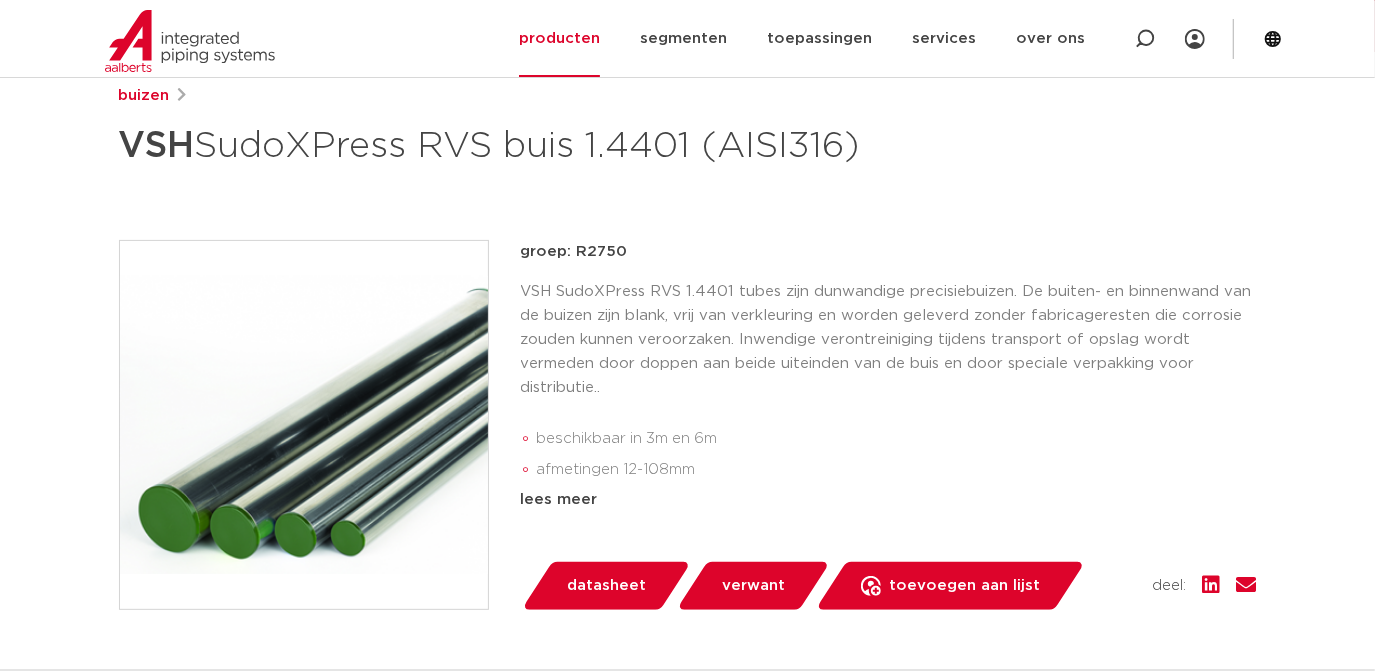 click on "VSH SudoXPress RVS 1.4401 tubes zijn dunwandige precisiebuizen. De buiten- en binnenwand van de buizen zijn blank, vrij van verkleuring en worden geleverd zonder fabricageresten die corrosie zouden kunnen veroorzaken. Inwendige verontreiniging tijdens transport of opslag wordt vermeden door doppen aan beide uiteinden van de buis en door speciale verpakking voor distributie.." at bounding box center [889, 340] 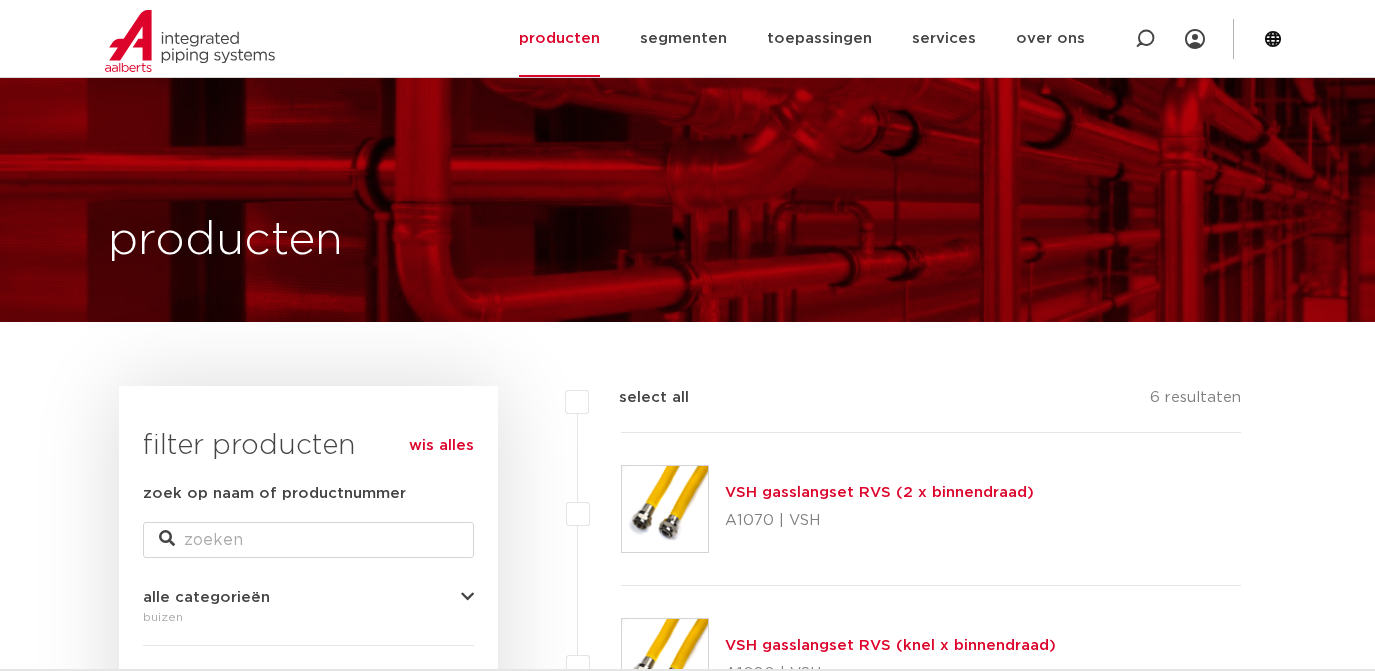 scroll, scrollTop: 680, scrollLeft: 0, axis: vertical 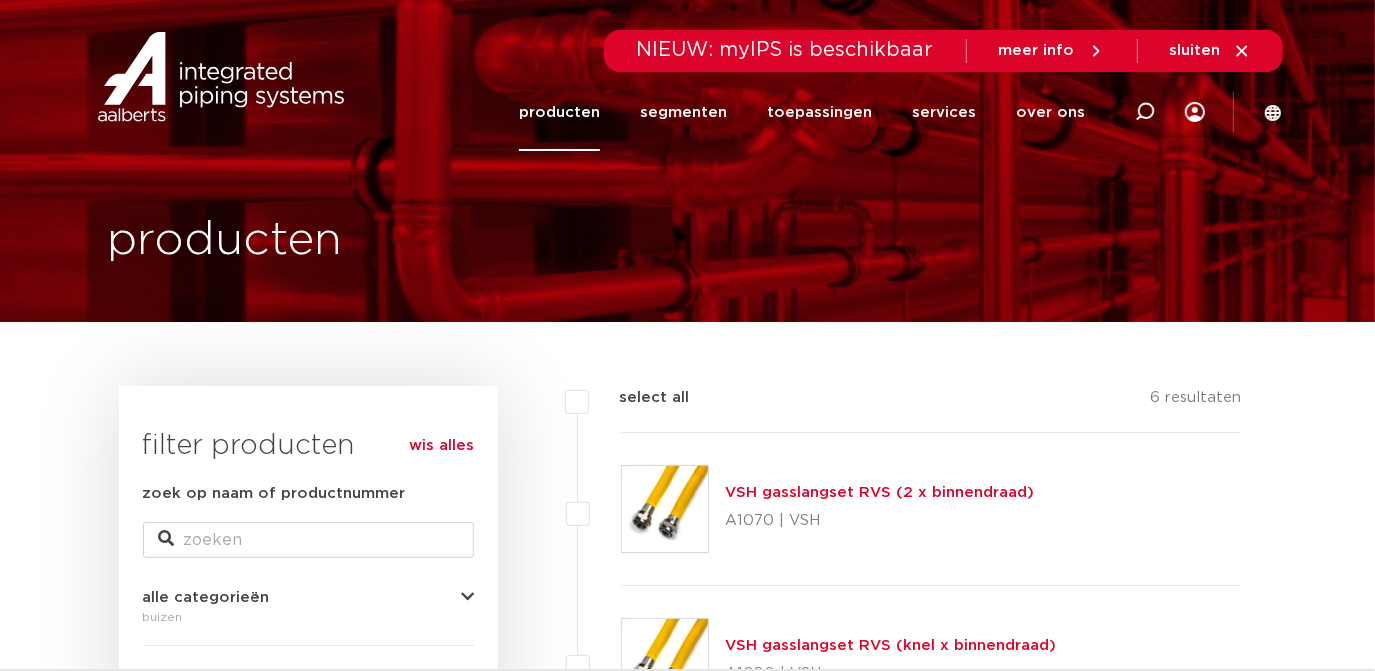 click on "producten" 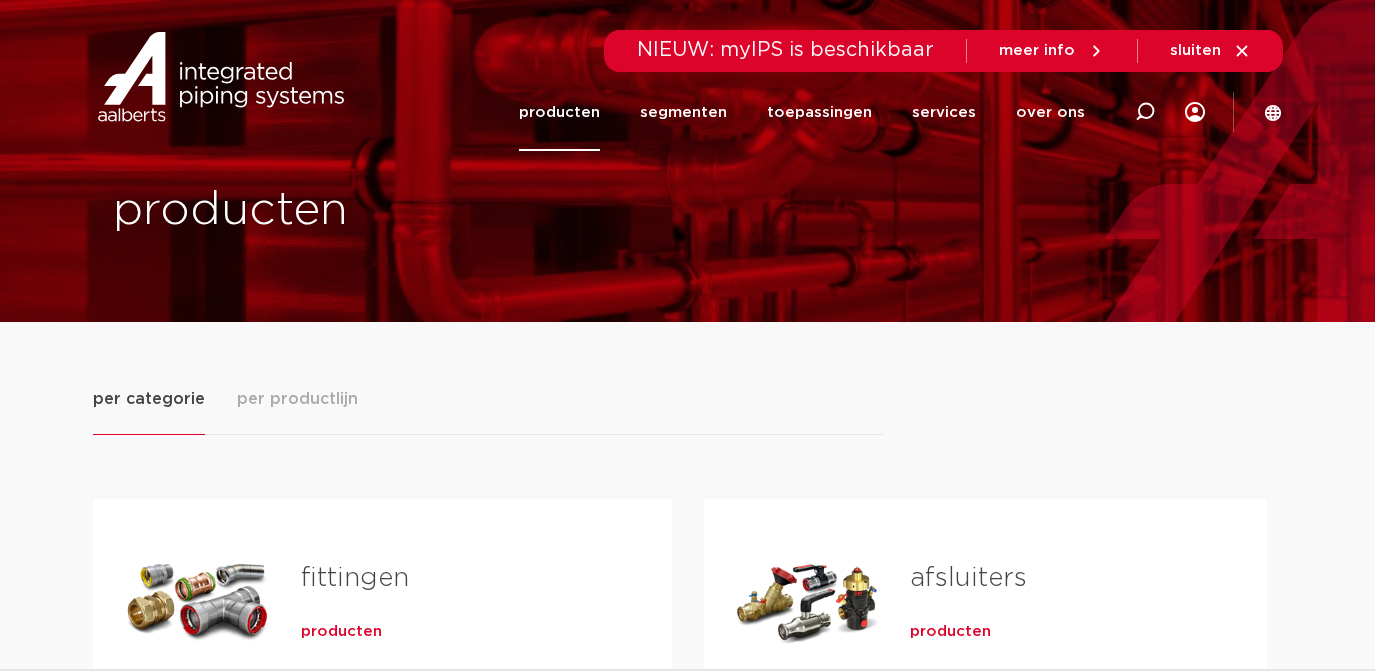 scroll, scrollTop: 0, scrollLeft: 0, axis: both 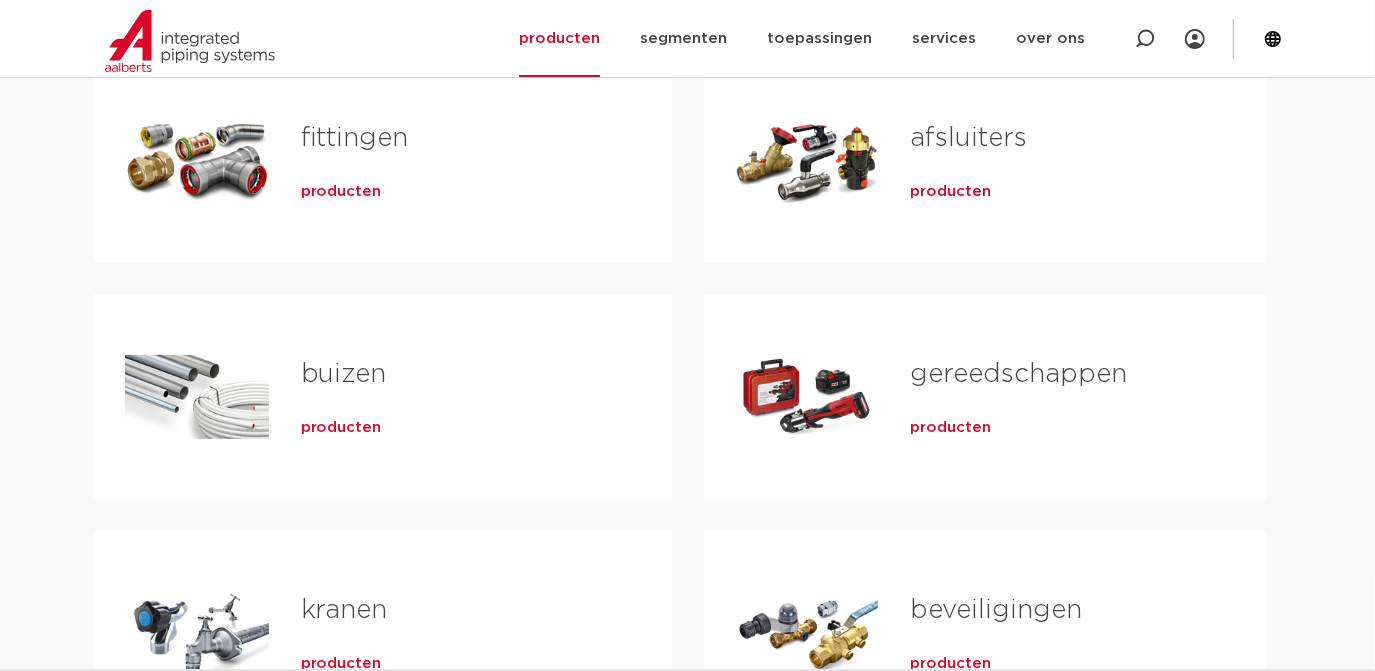 click on "buizen
producten" at bounding box center (382, 397) 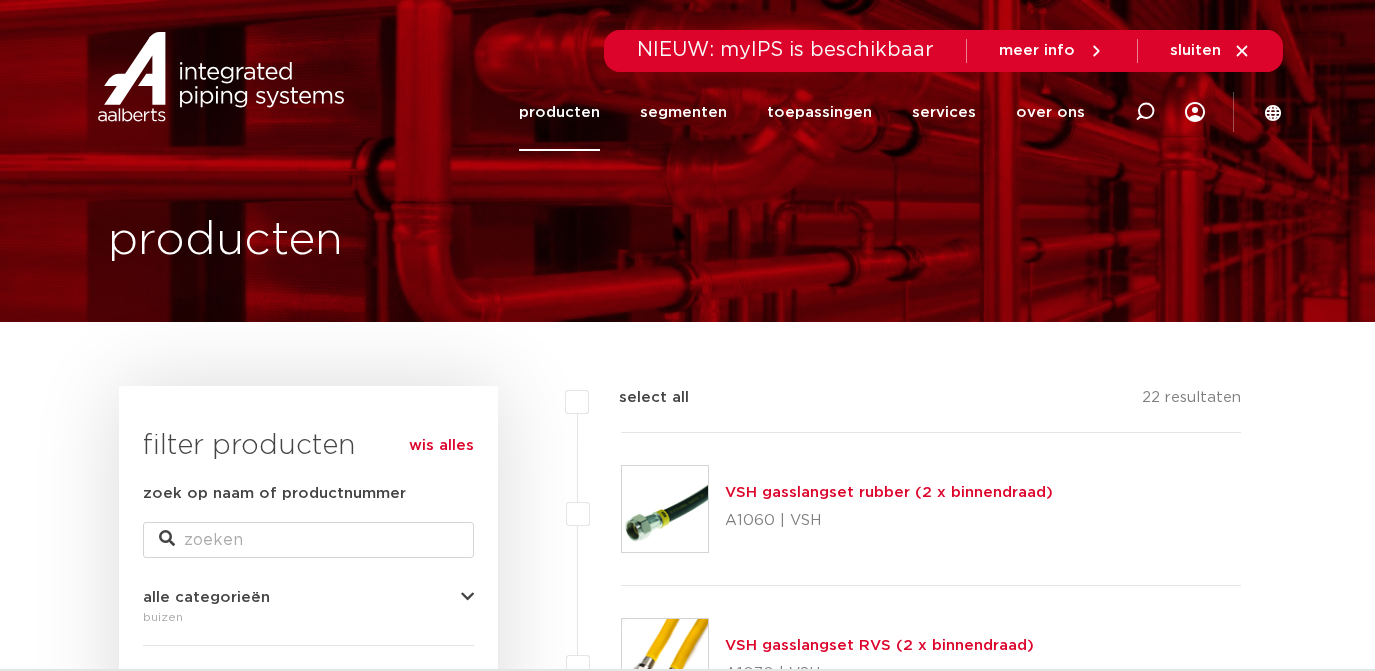 scroll, scrollTop: 0, scrollLeft: 0, axis: both 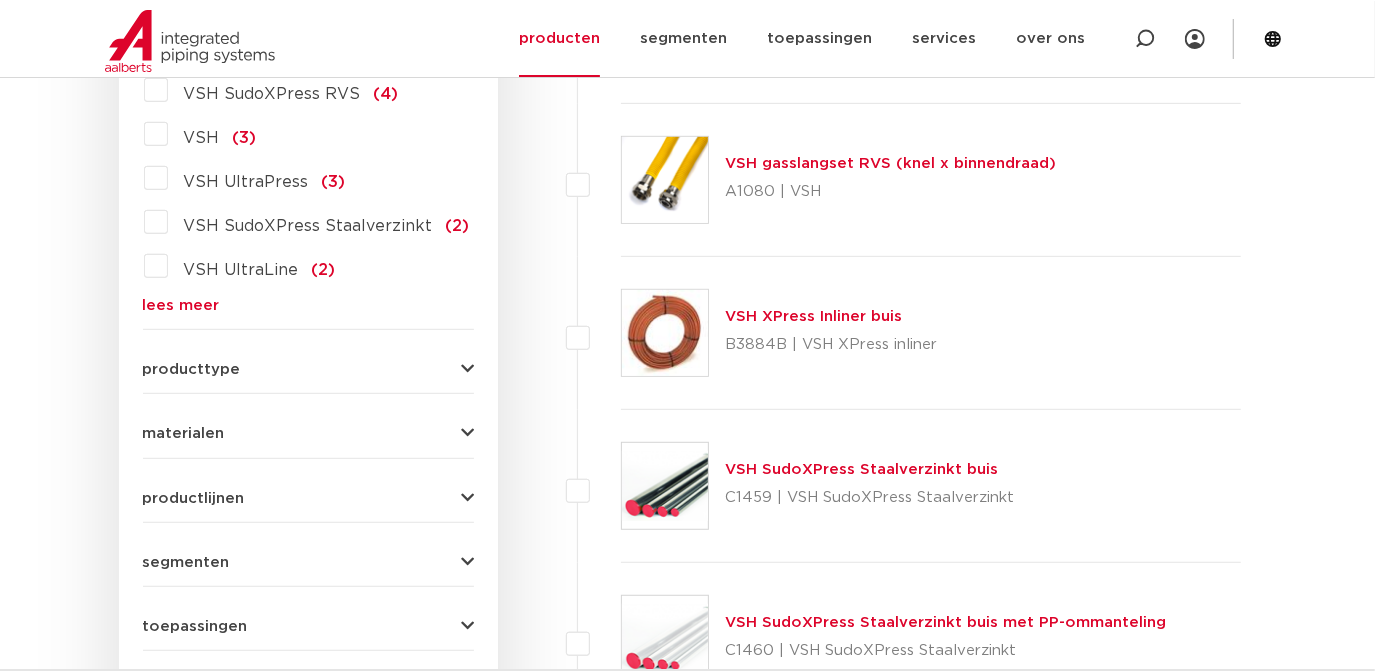 click on "lees meer" at bounding box center (308, 305) 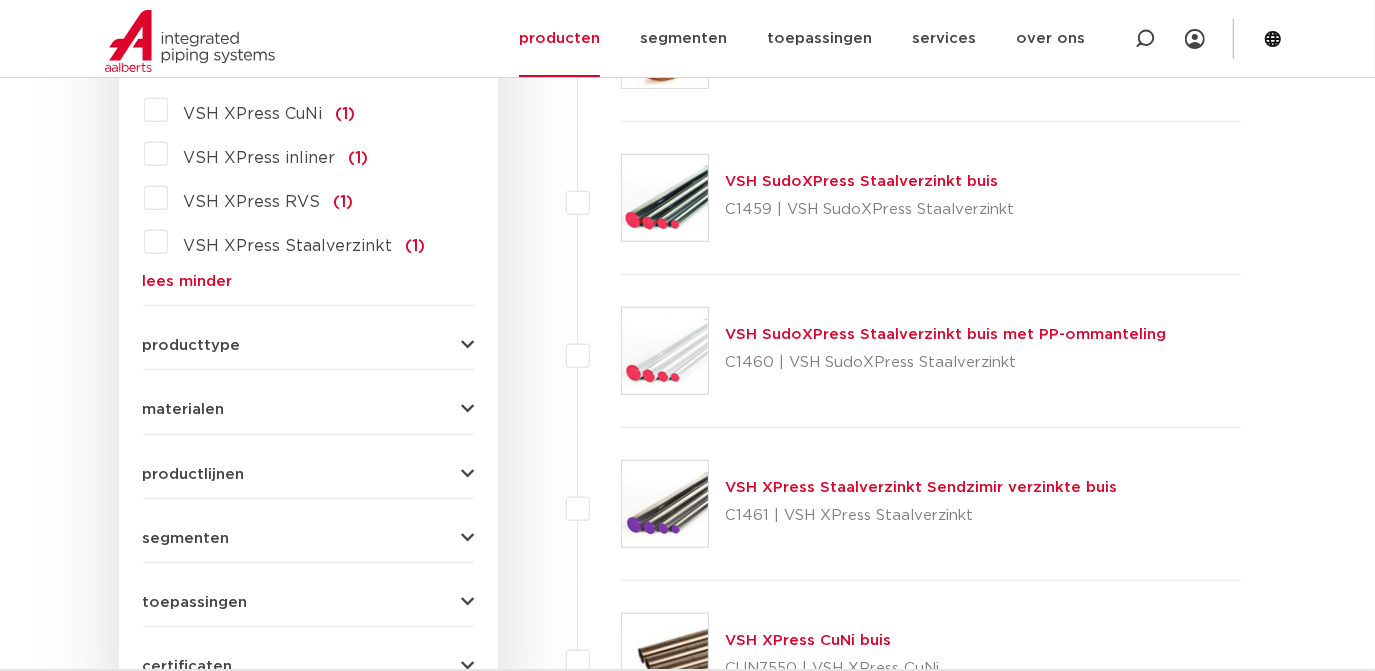 scroll, scrollTop: 942, scrollLeft: 0, axis: vertical 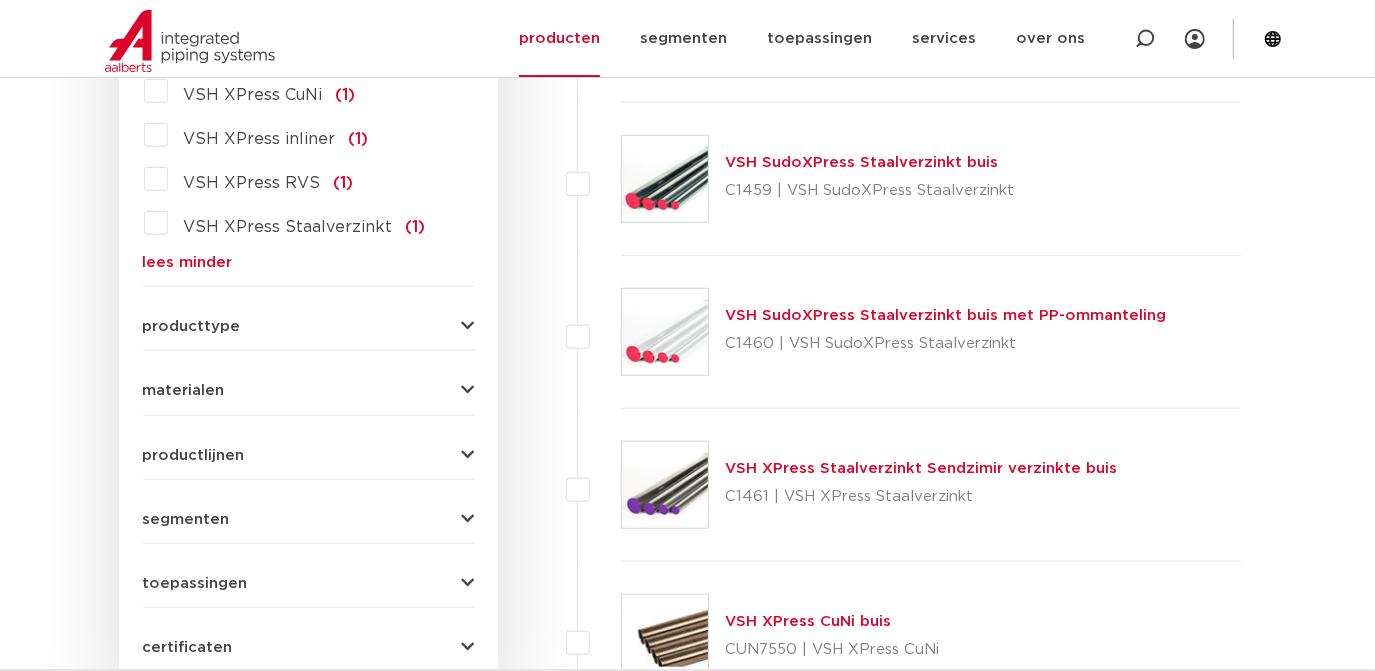 click on "materialen
kunststof
(10)
aluminium
(9)
roestvaststaal
(6)
staal
(3)
messing
(2)
rubber
(2)
koper nikkel
(1)
lees meer
lees minder" at bounding box center (308, 382) 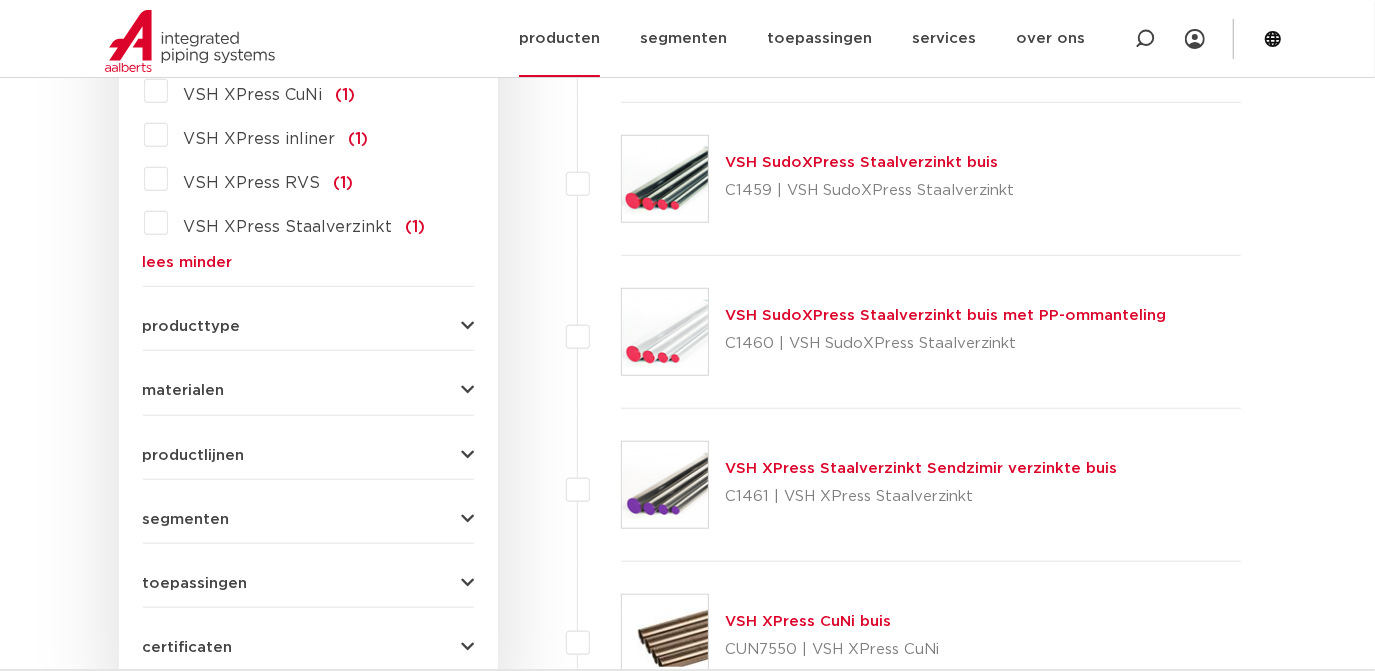 click on "producten" 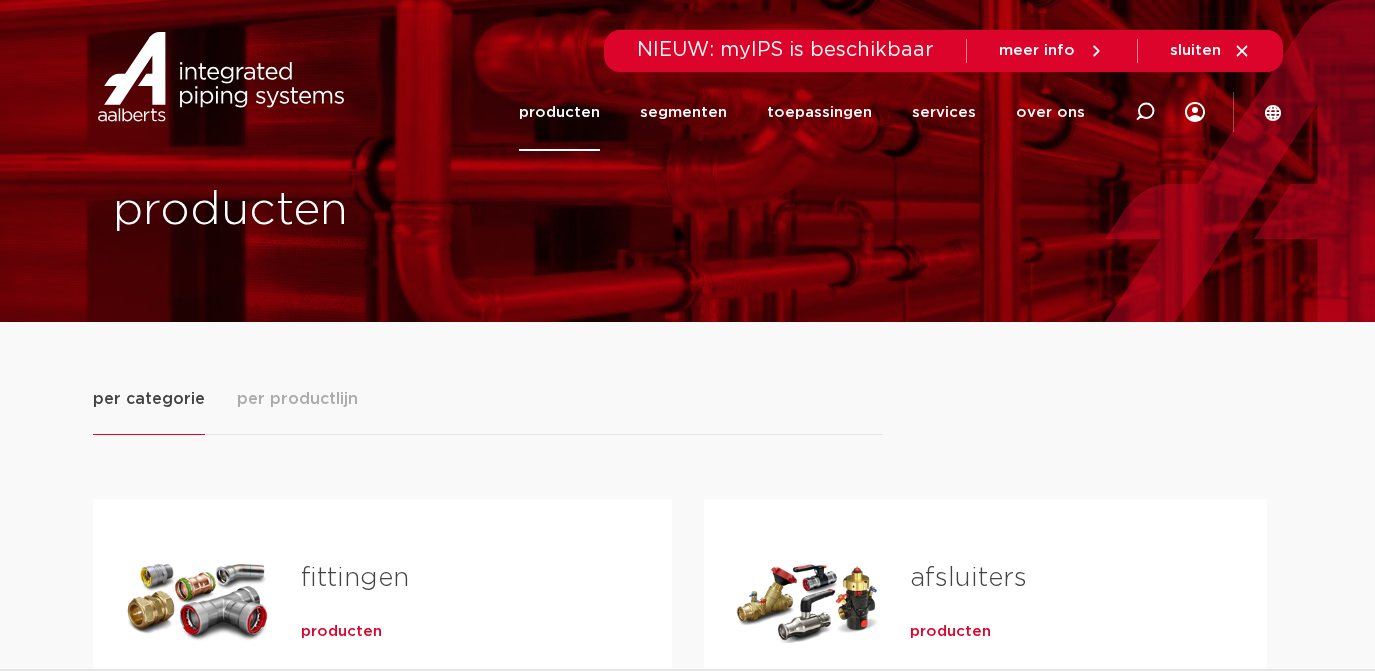 scroll, scrollTop: 0, scrollLeft: 0, axis: both 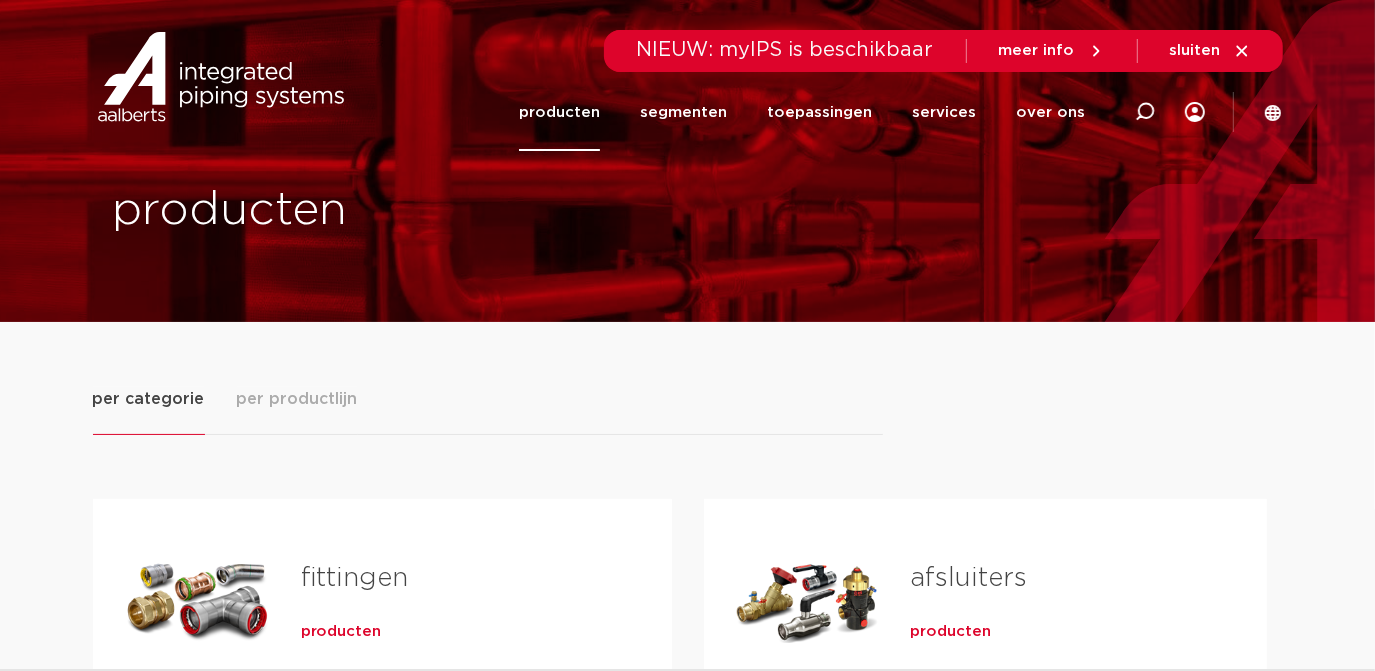 click at bounding box center [197, 601] 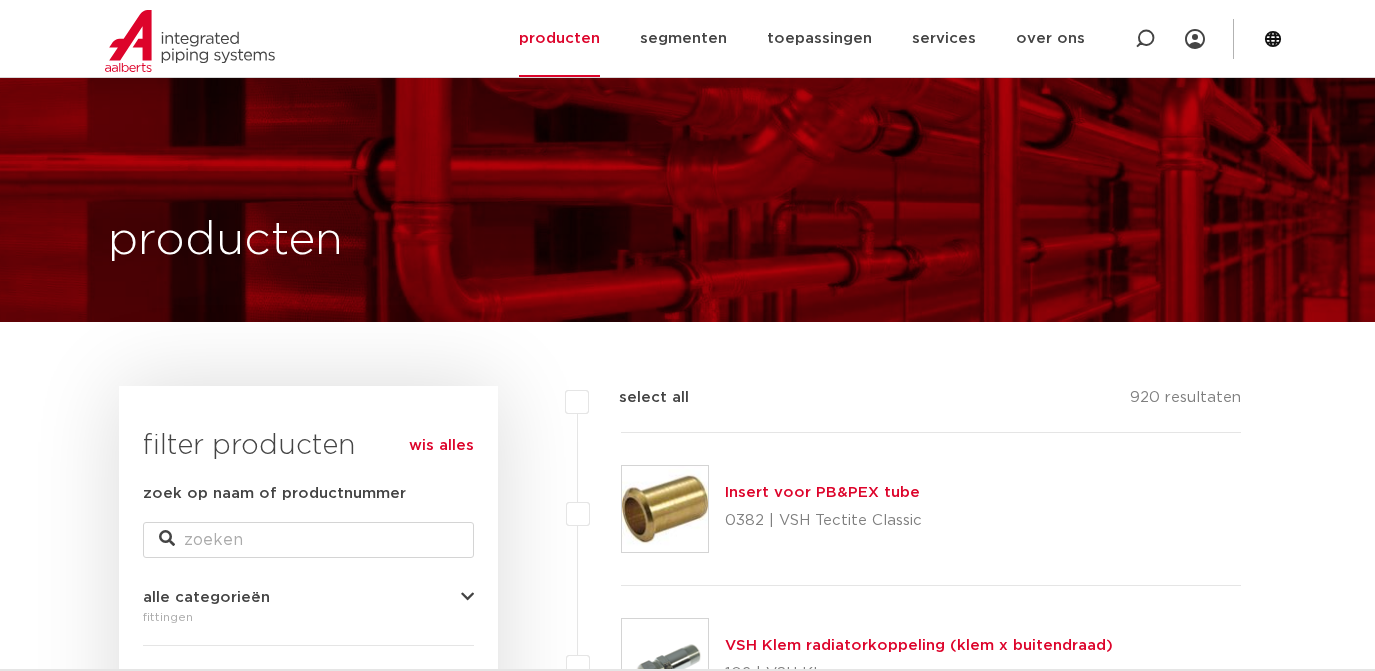 scroll, scrollTop: 941, scrollLeft: 0, axis: vertical 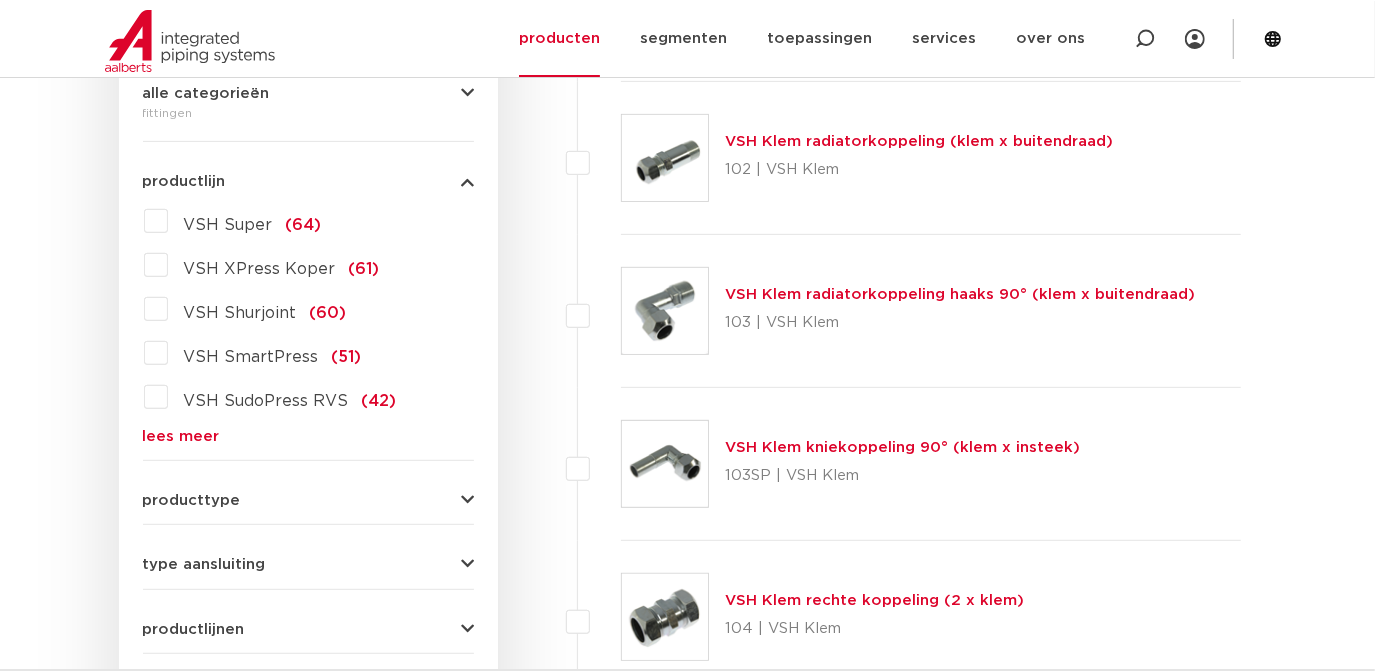 click on "zoek op naam of productnummer
alle categorieën
fittingen
fittingen
afsluiters
buizen
gereedschappen
kranen" at bounding box center (308, 444) 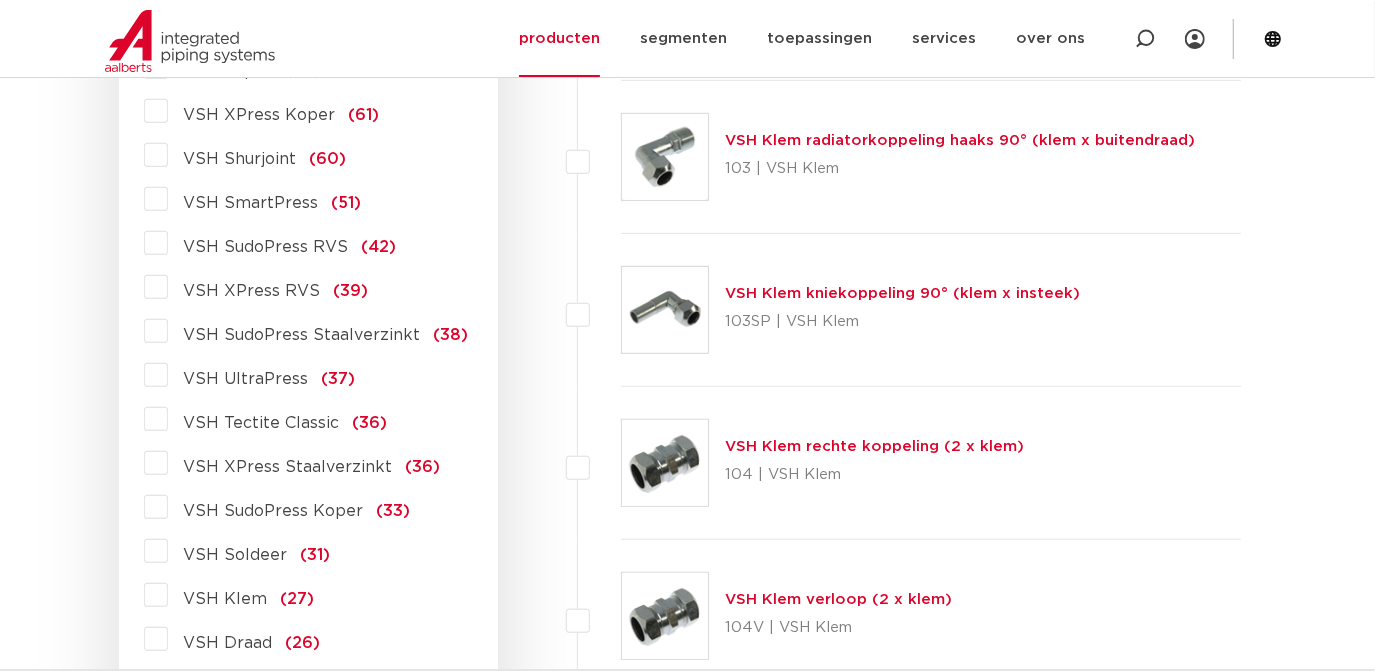 scroll, scrollTop: 660, scrollLeft: 0, axis: vertical 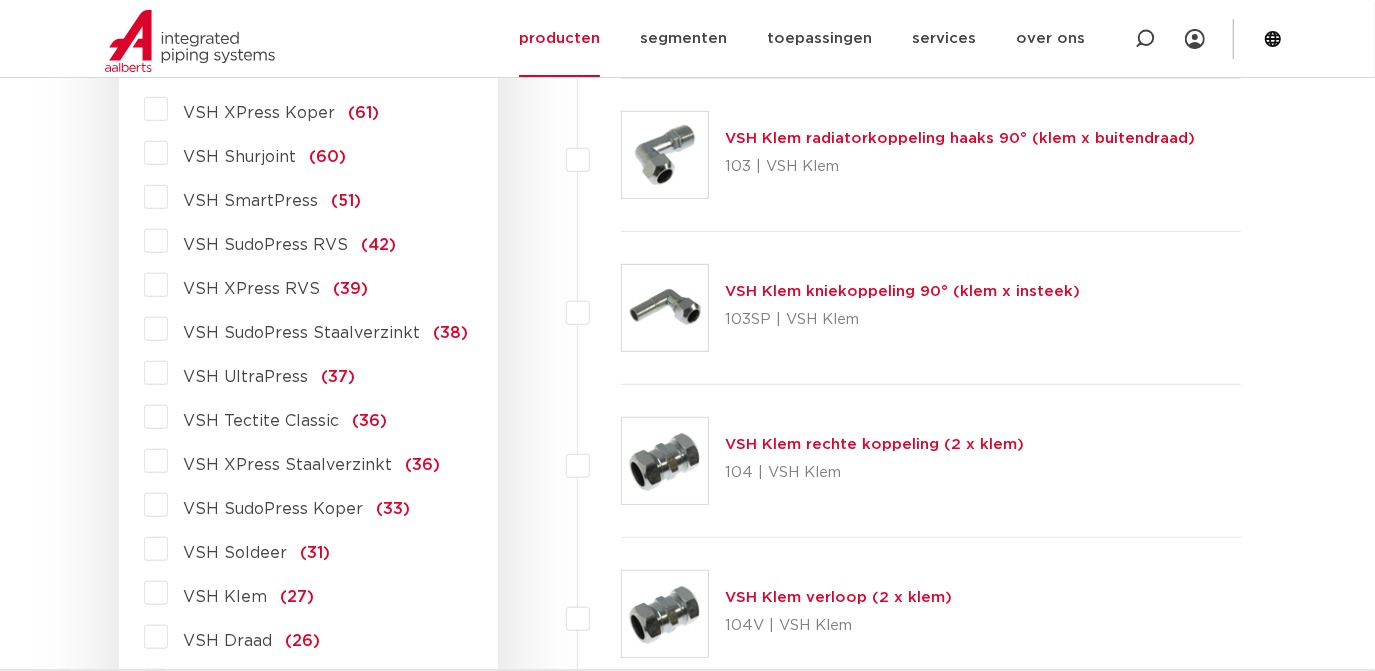 click on "VSH XPress RVS
(39)" at bounding box center [268, 285] 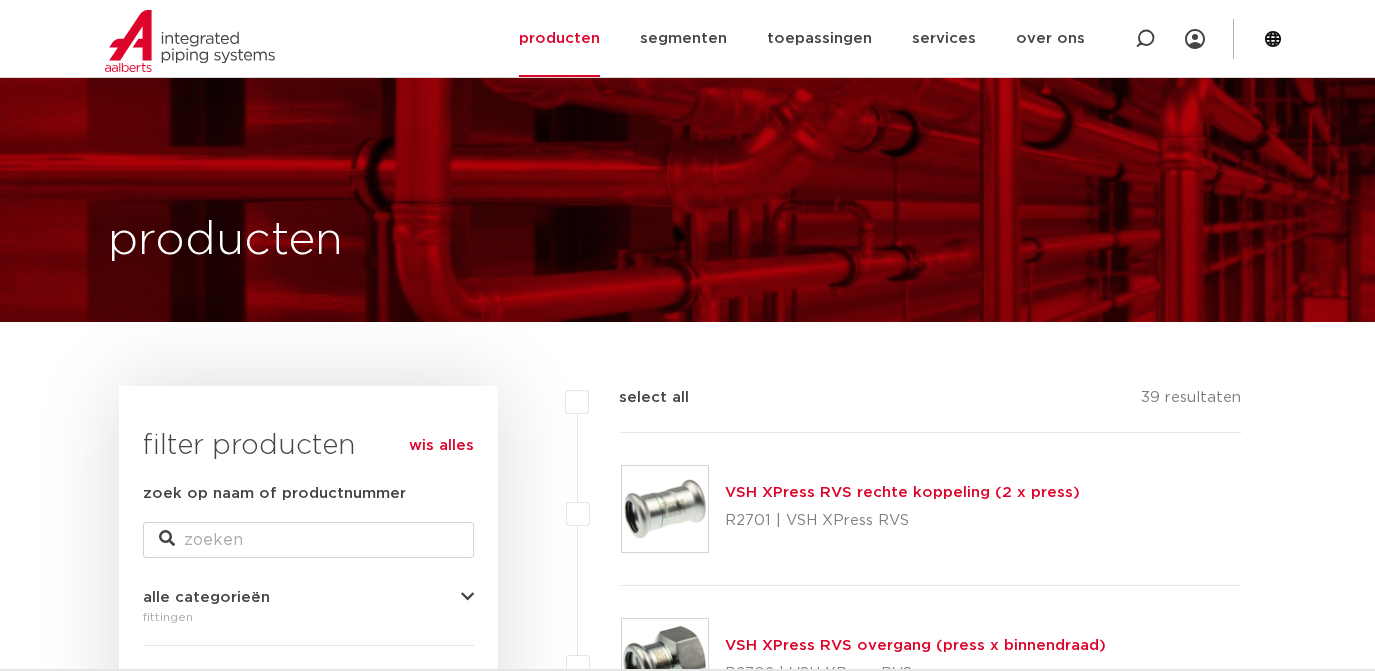 scroll, scrollTop: 660, scrollLeft: 0, axis: vertical 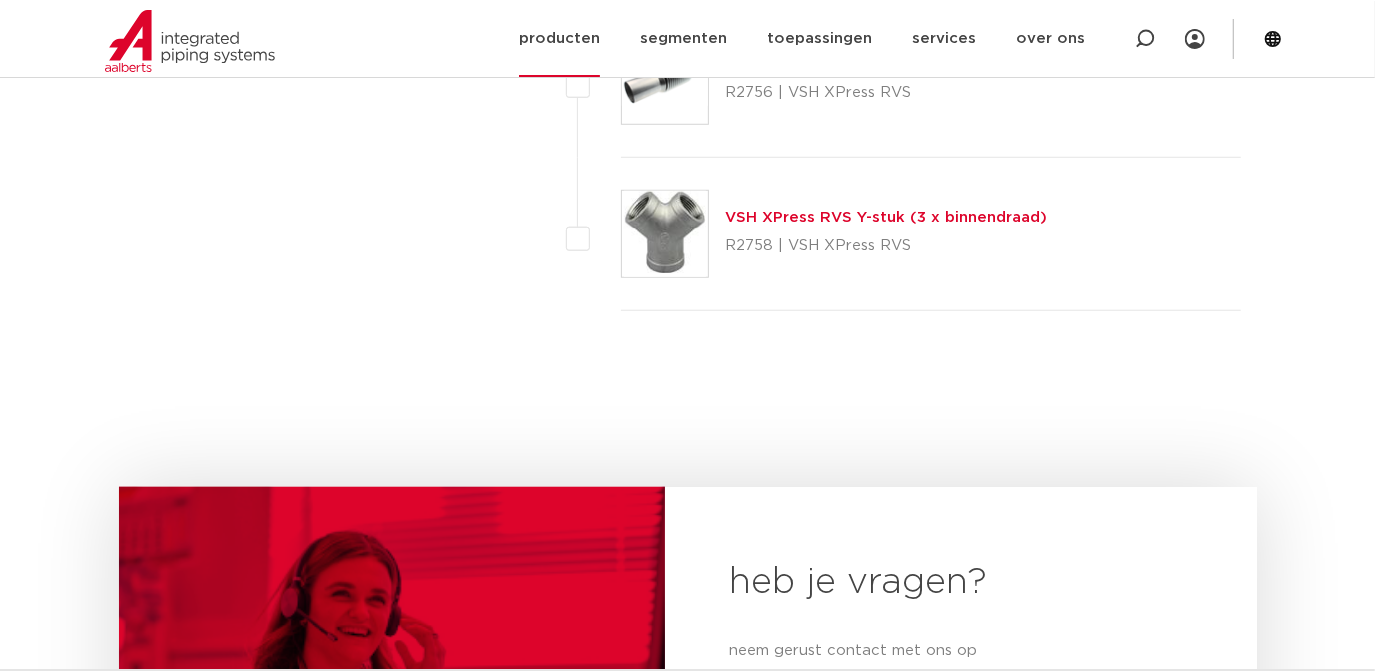 click on "producten" 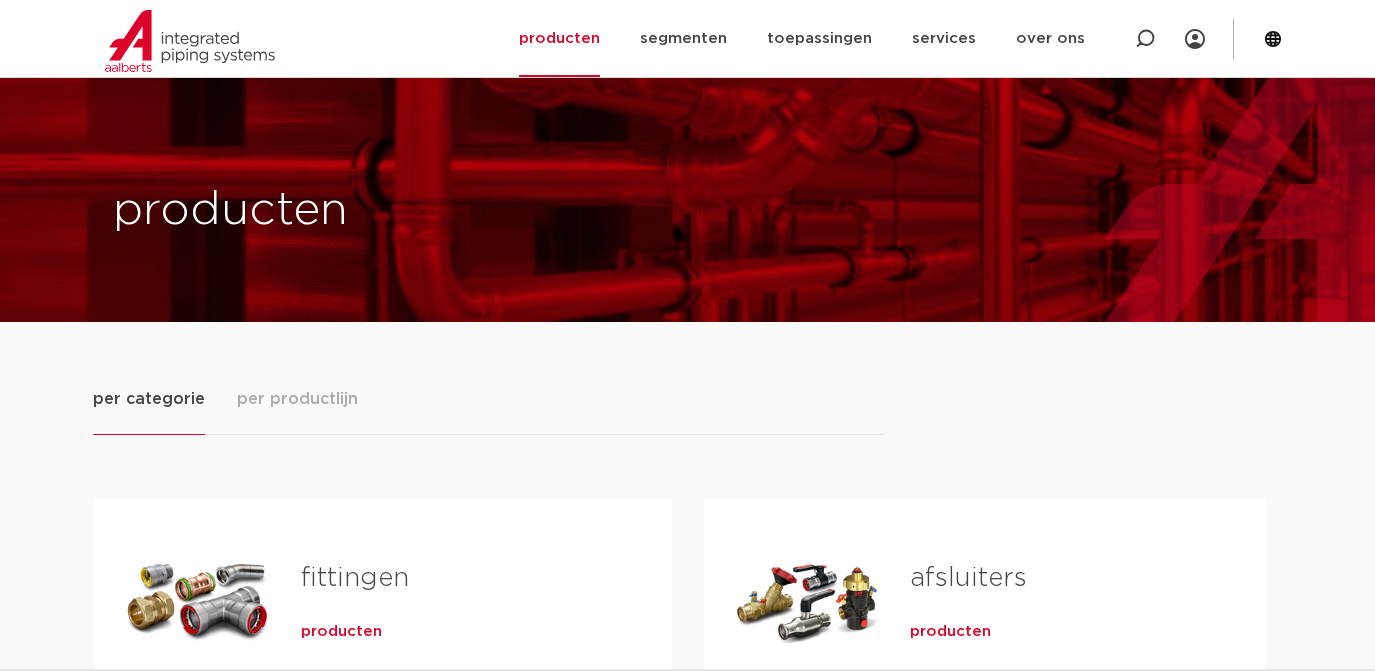 scroll, scrollTop: 562, scrollLeft: 0, axis: vertical 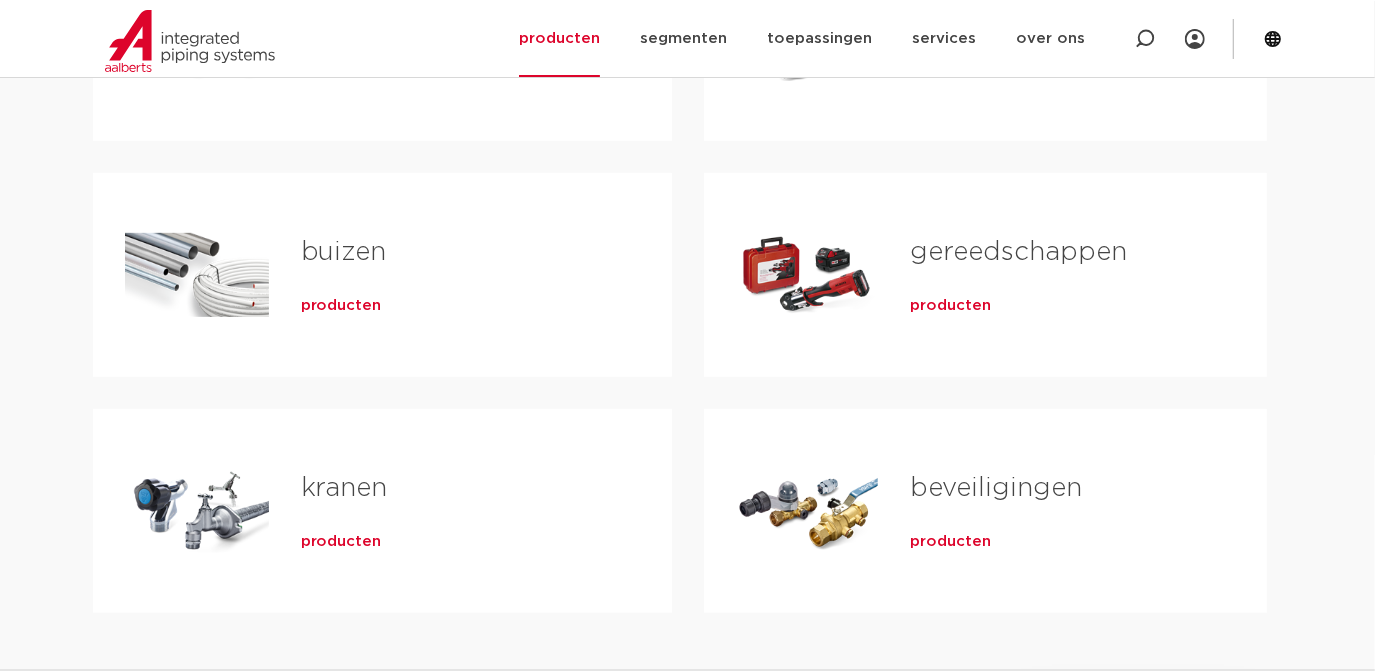 click on "producten" at bounding box center [341, 306] 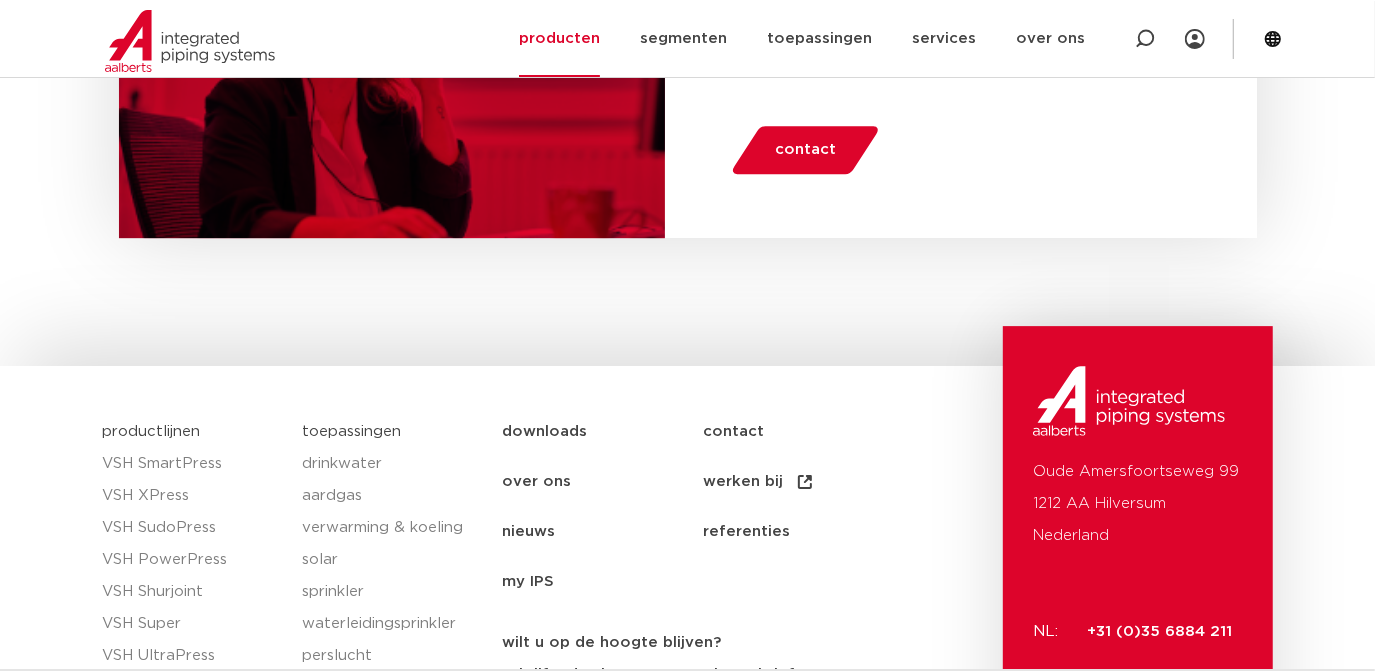 scroll, scrollTop: 0, scrollLeft: 0, axis: both 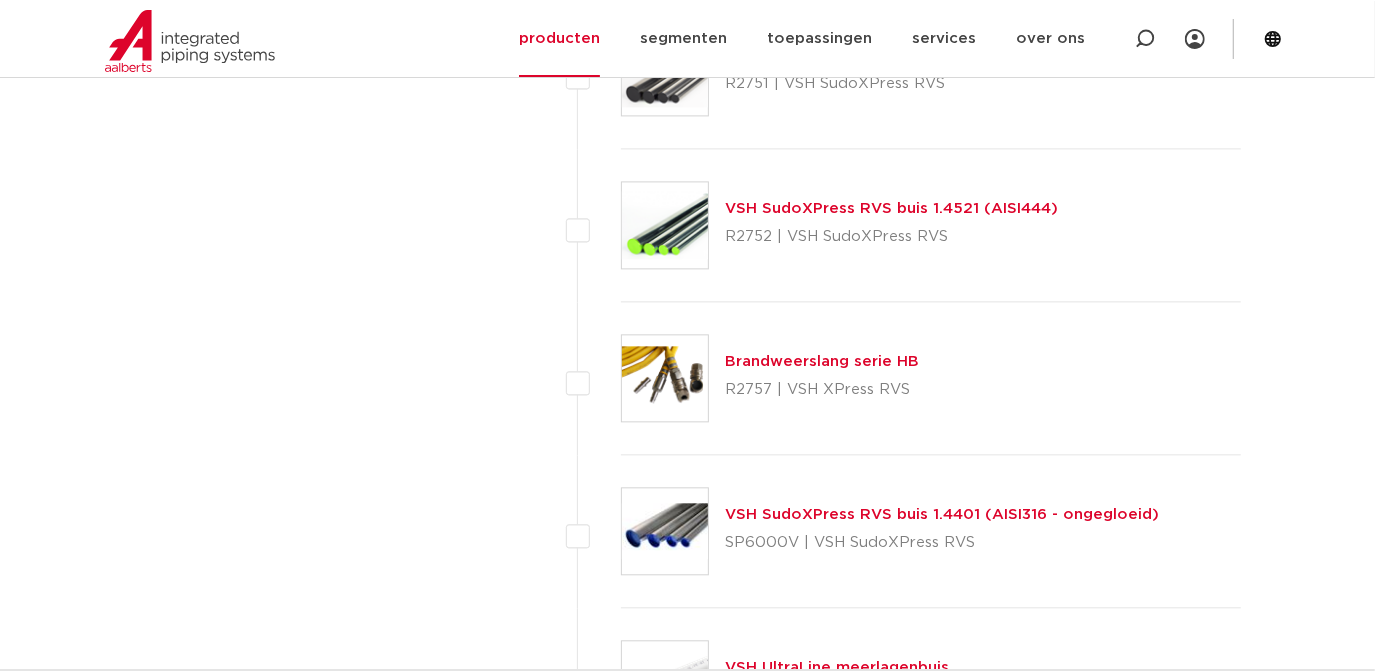 click on "VSH SudoXPress RVS buis 1.4401 (AISI316 - ongegloeid)" at bounding box center [942, 514] 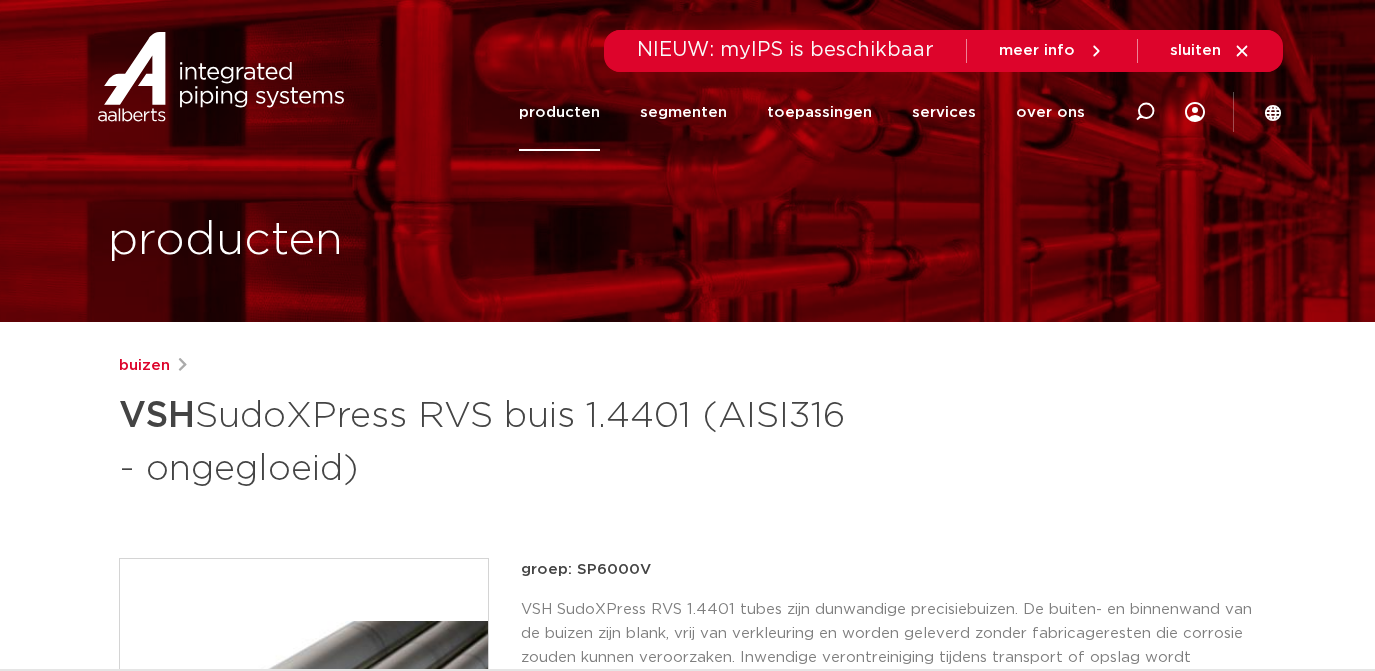 scroll, scrollTop: 0, scrollLeft: 0, axis: both 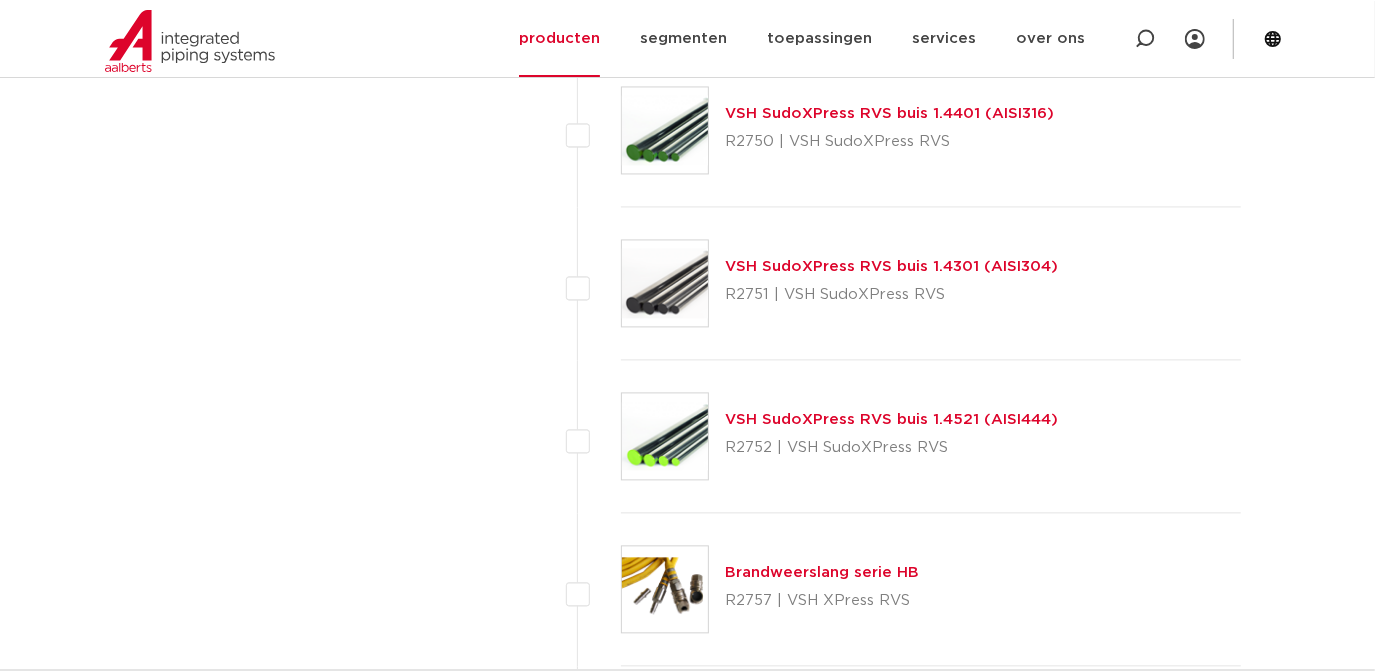 click on "VSH SudoXPress RVS buis 1.4521 (AISI444)" at bounding box center (891, 419) 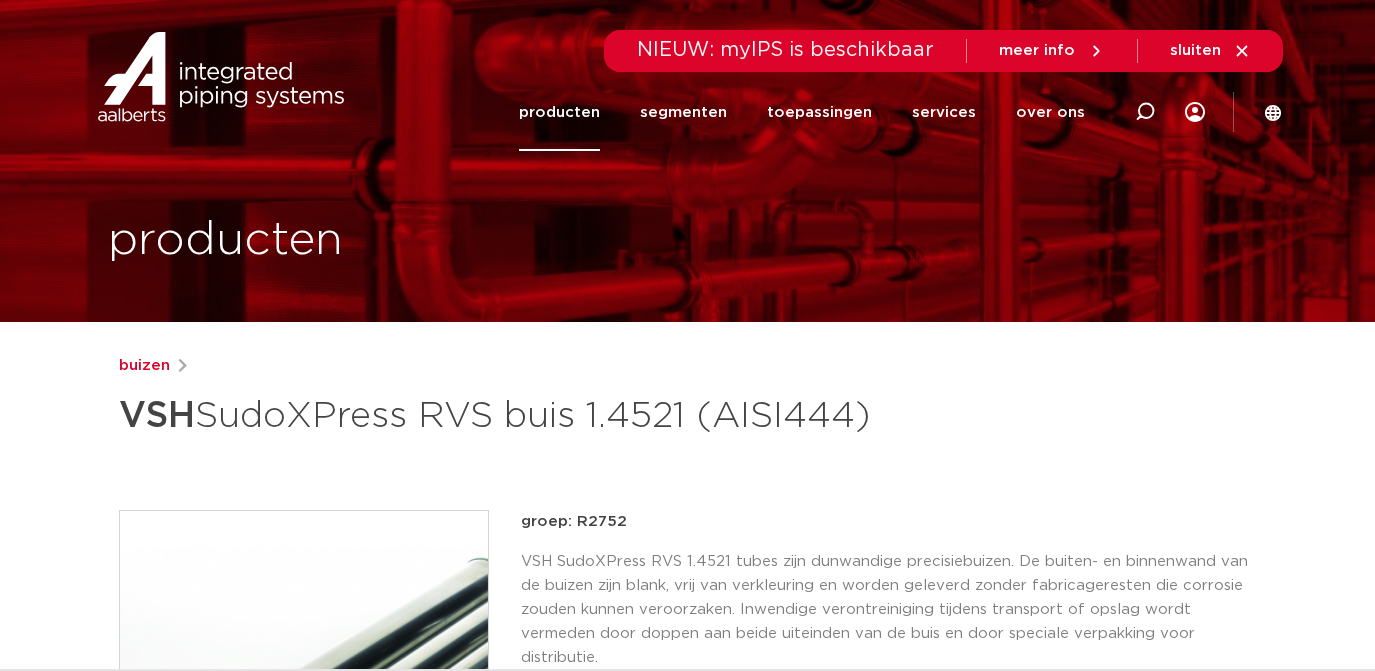 scroll, scrollTop: 0, scrollLeft: 0, axis: both 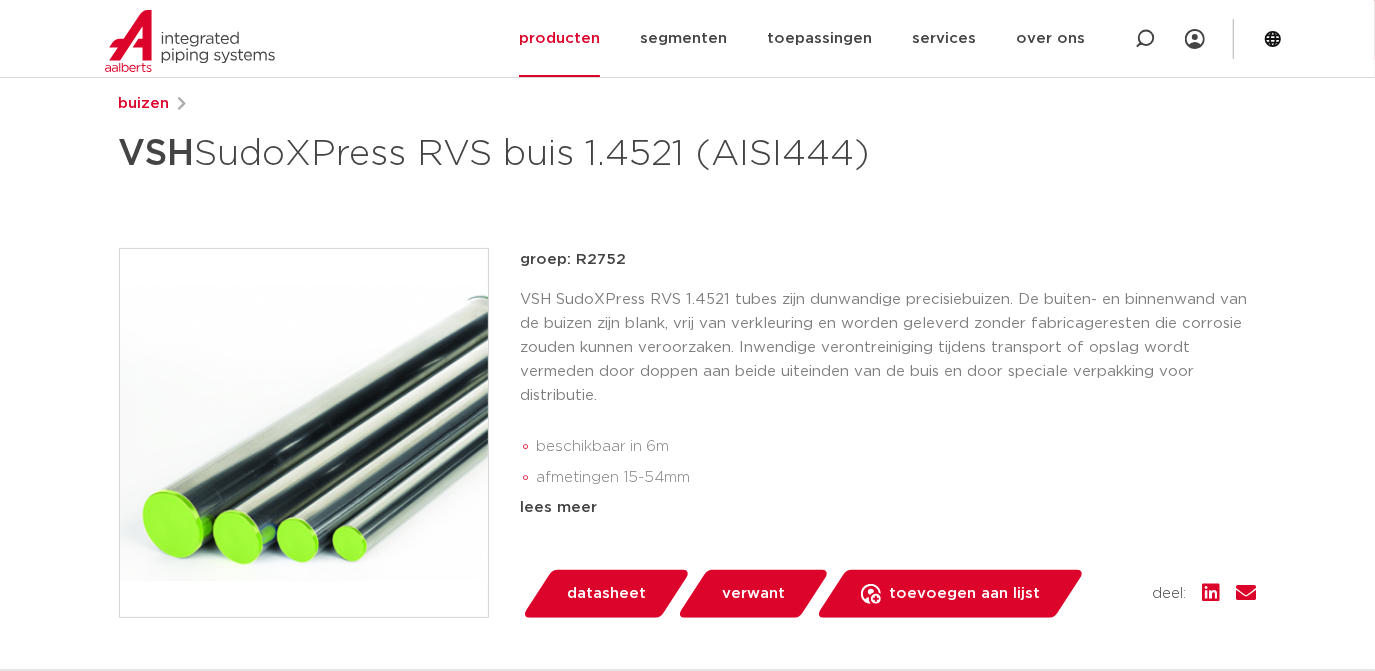 click on "datasheet" at bounding box center [606, 594] 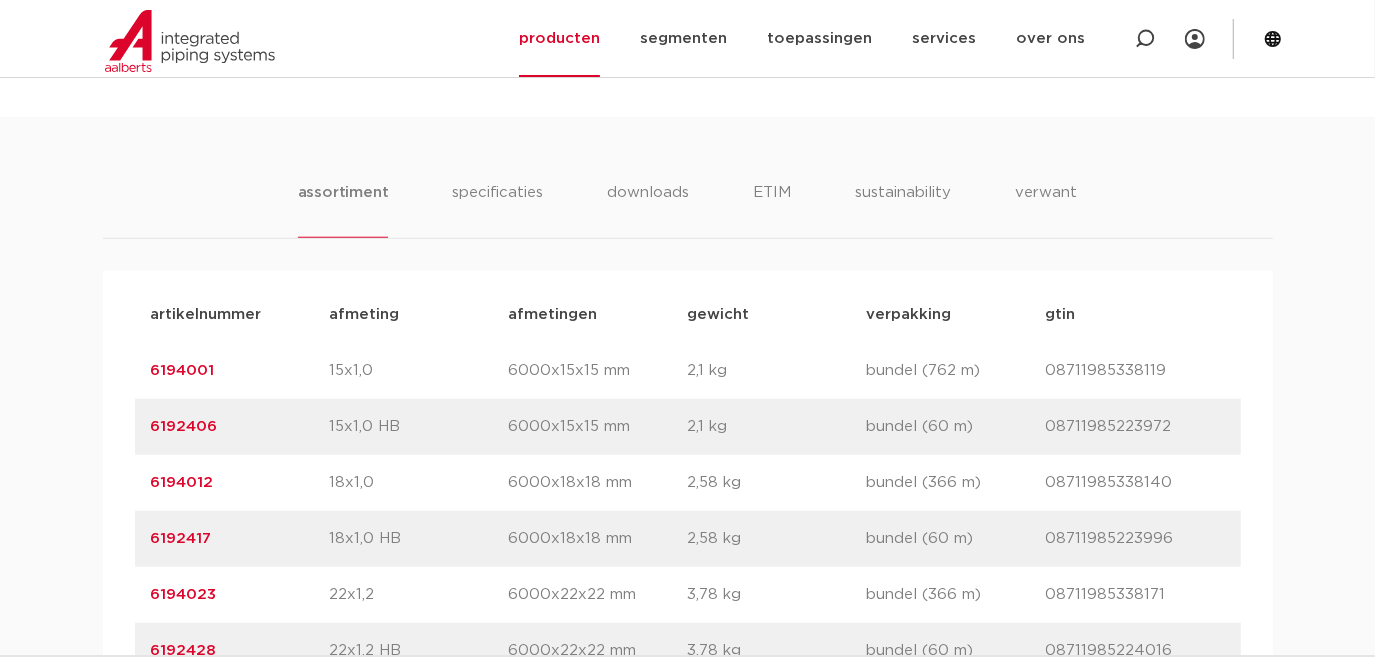 scroll, scrollTop: 1192, scrollLeft: 0, axis: vertical 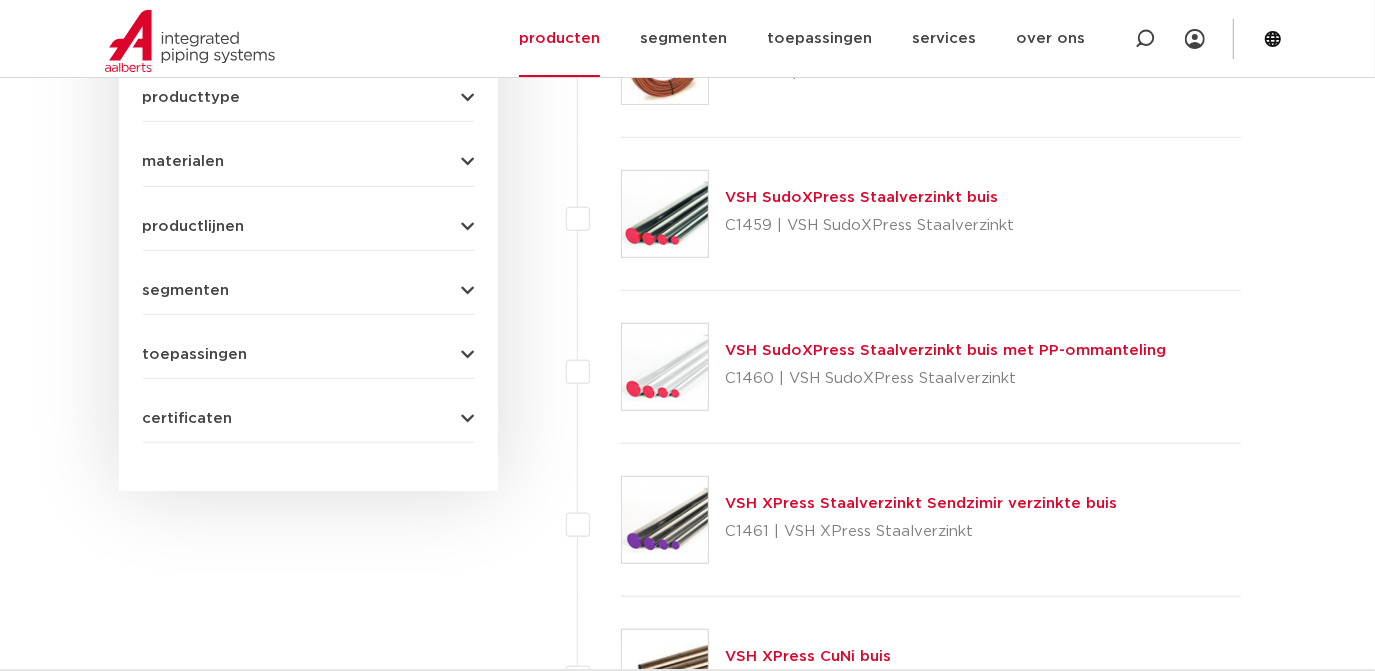 click on "materialen" at bounding box center [184, 161] 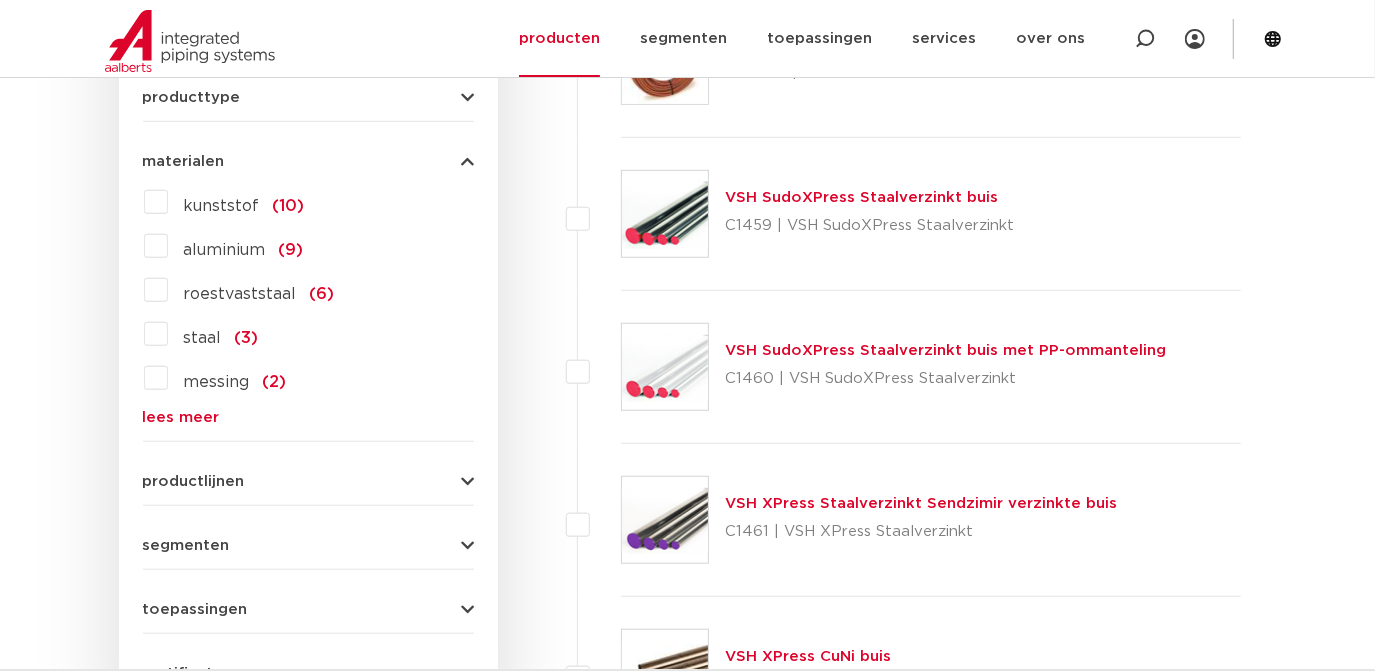 click on "roestvaststaal" at bounding box center [240, 294] 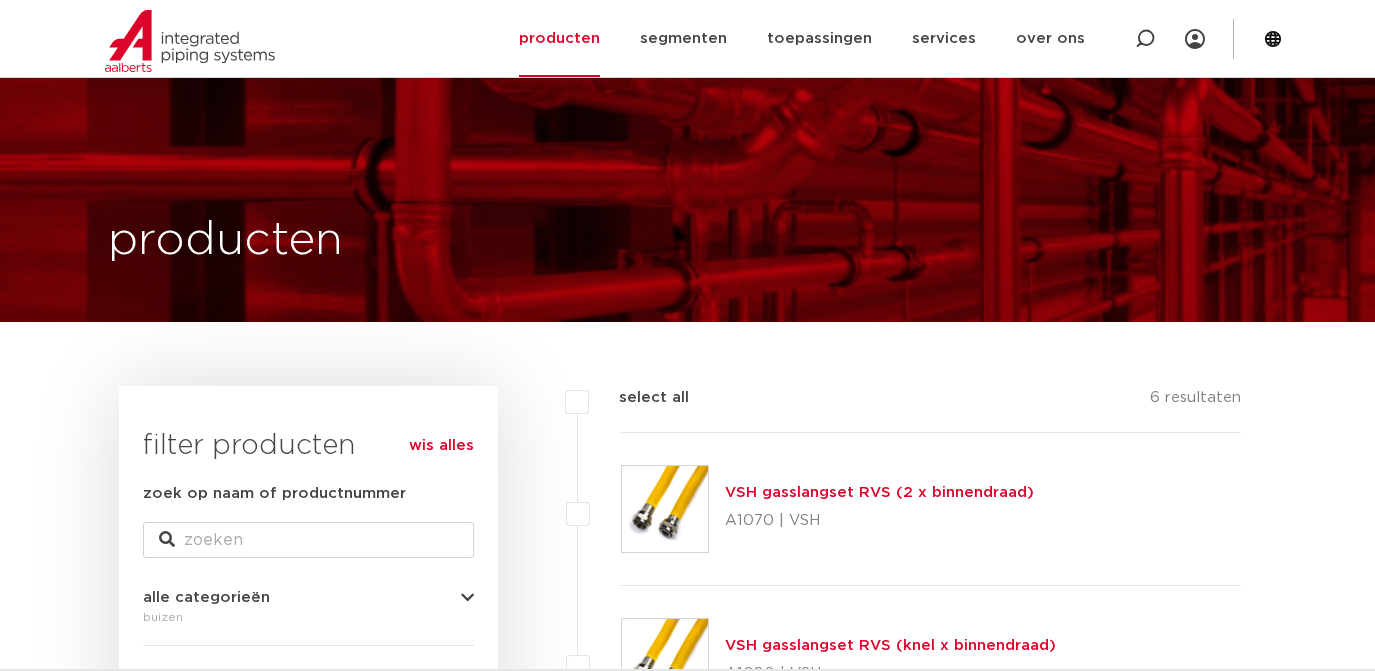 scroll, scrollTop: 792, scrollLeft: 0, axis: vertical 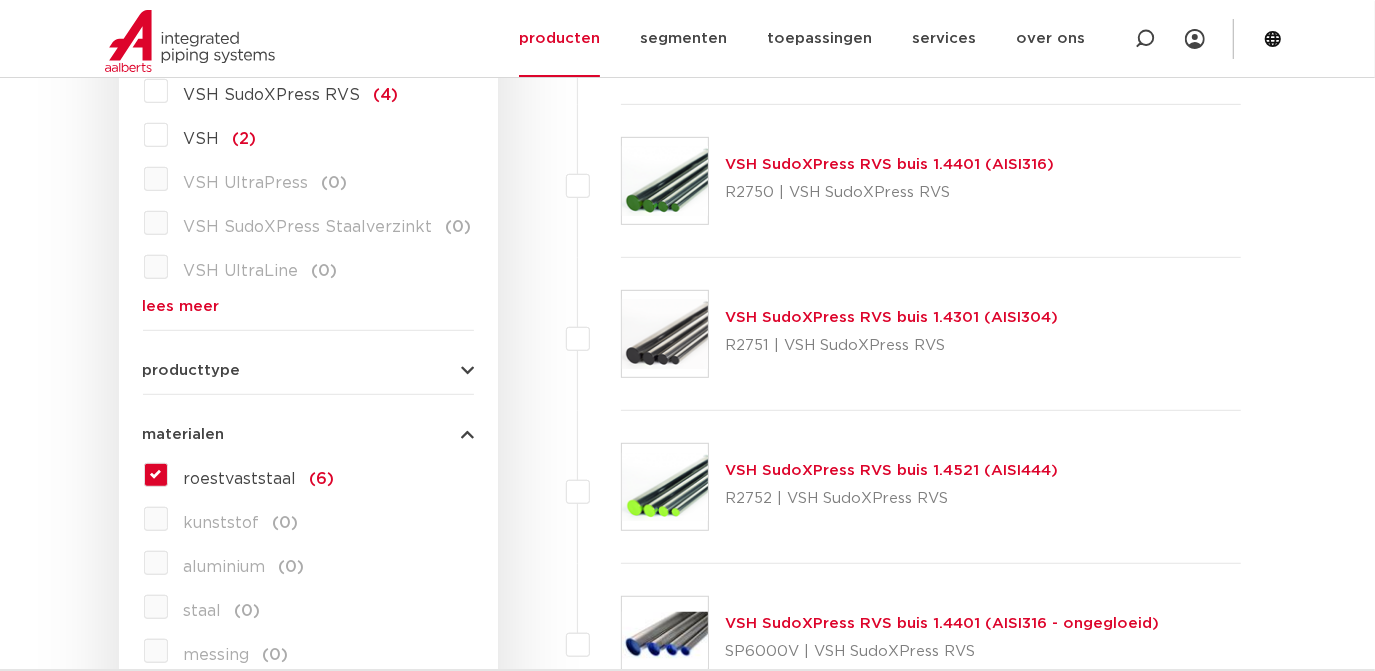 click on "VSH SudoXPress RVS buis 1.4301 (AISI304)" at bounding box center [891, 317] 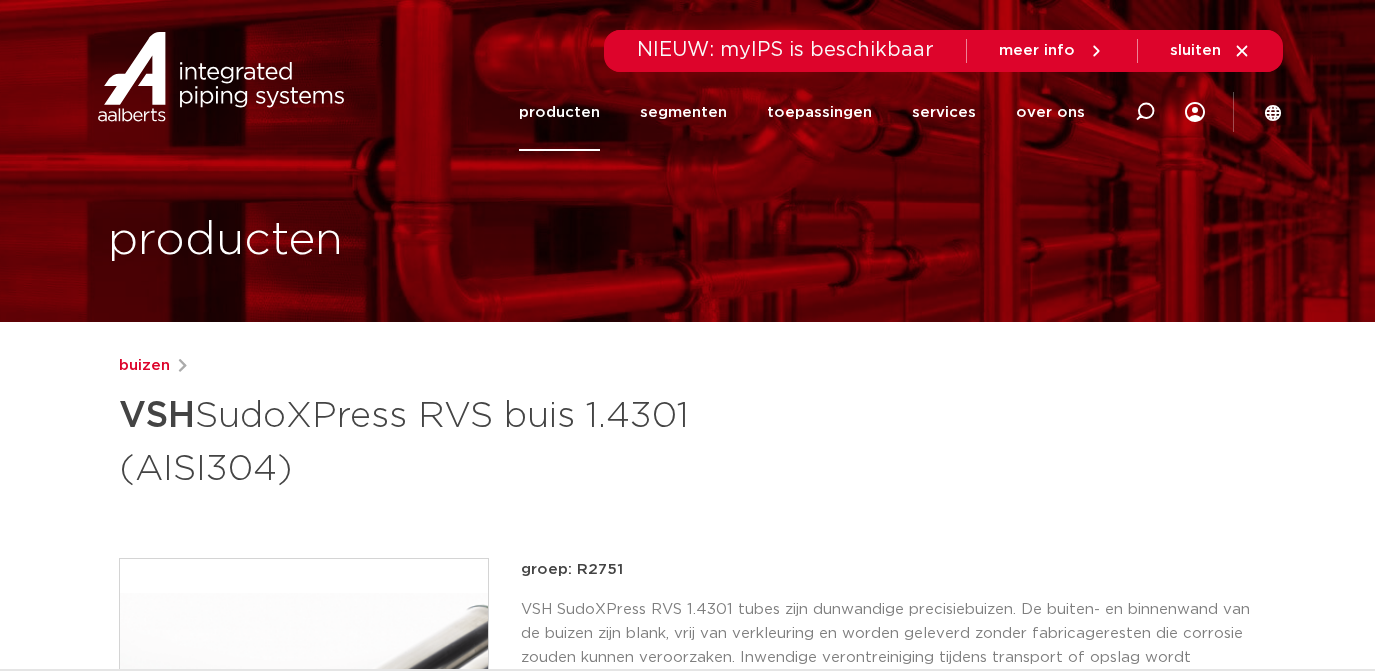 scroll, scrollTop: 0, scrollLeft: 0, axis: both 